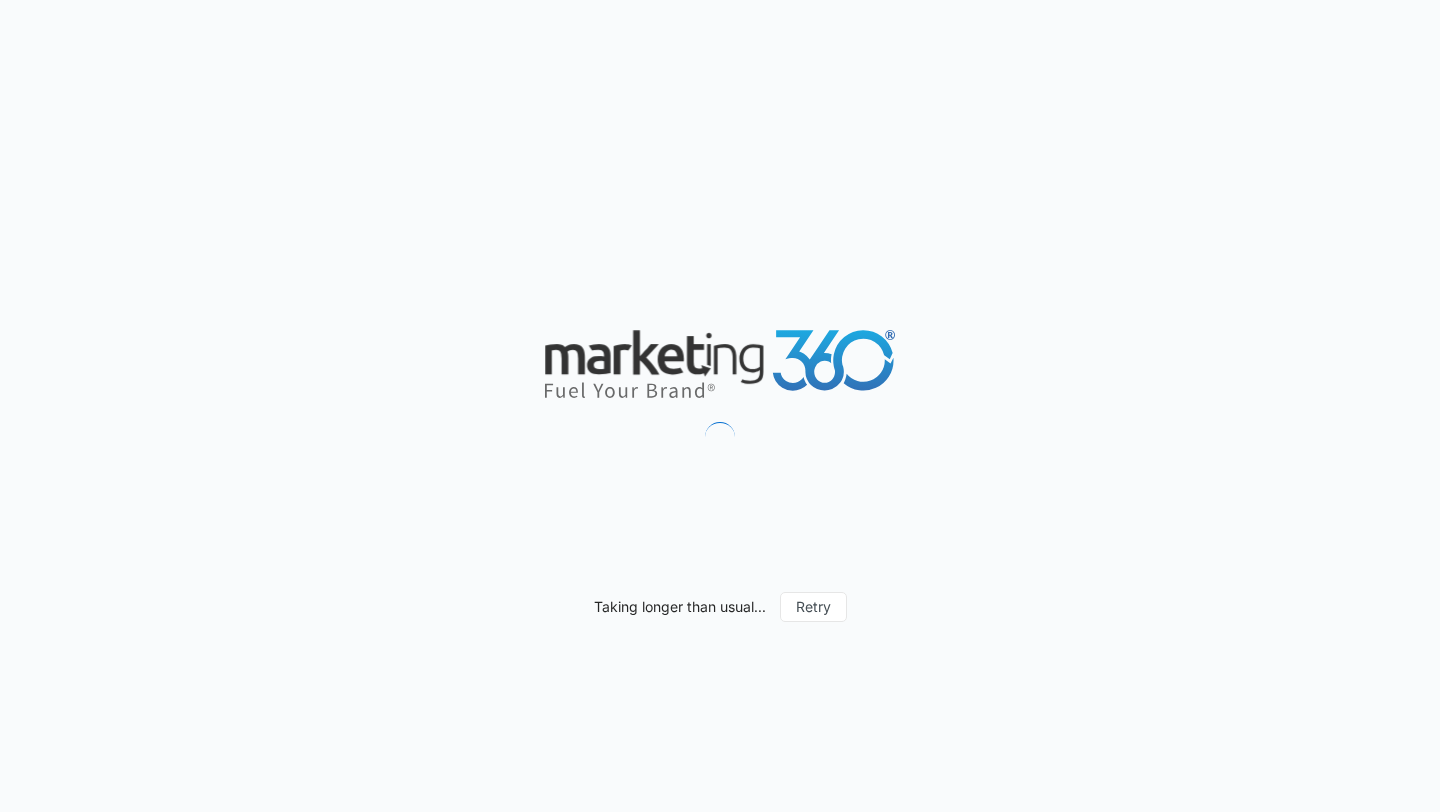scroll, scrollTop: 0, scrollLeft: 0, axis: both 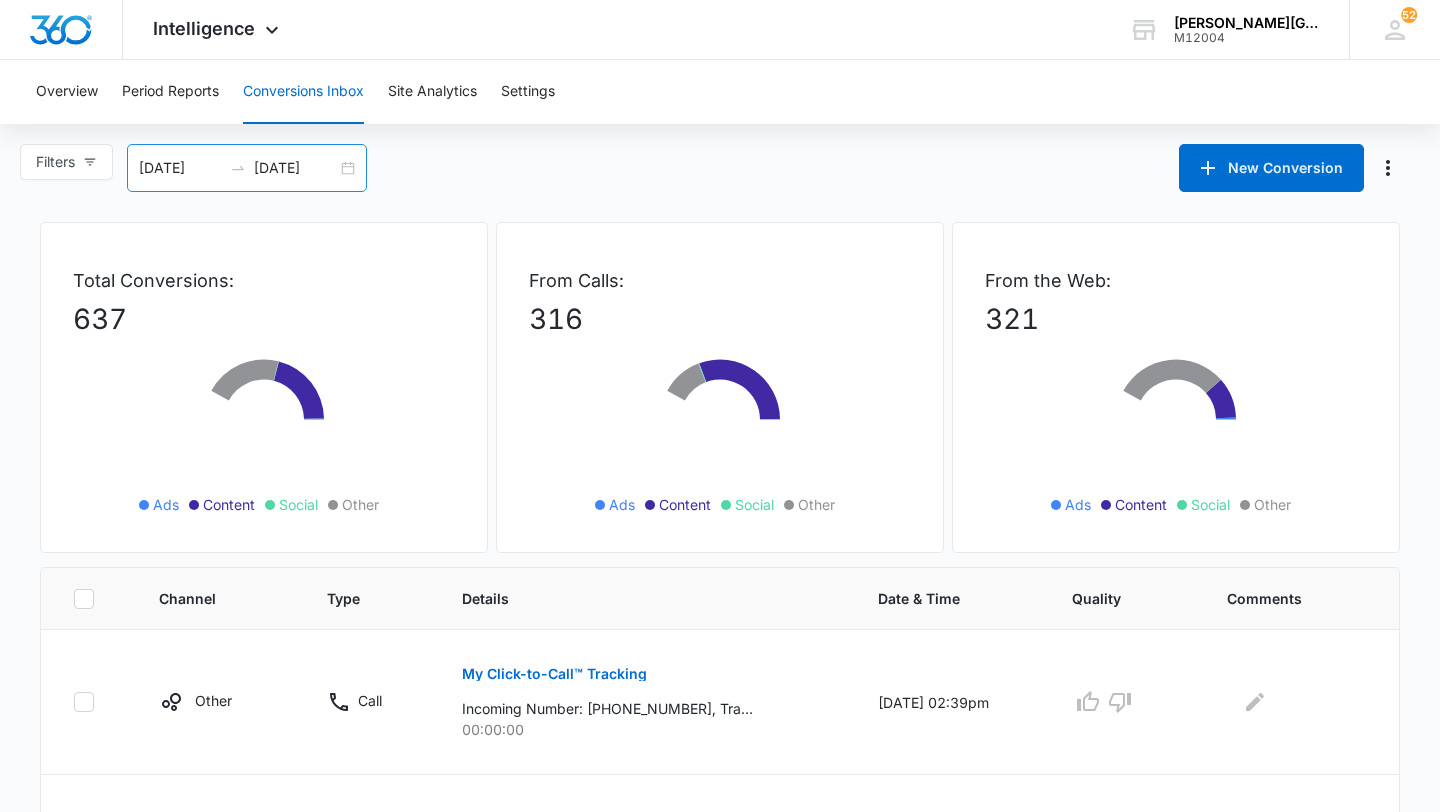click on "06/03/2025 07/03/2025" at bounding box center [247, 168] 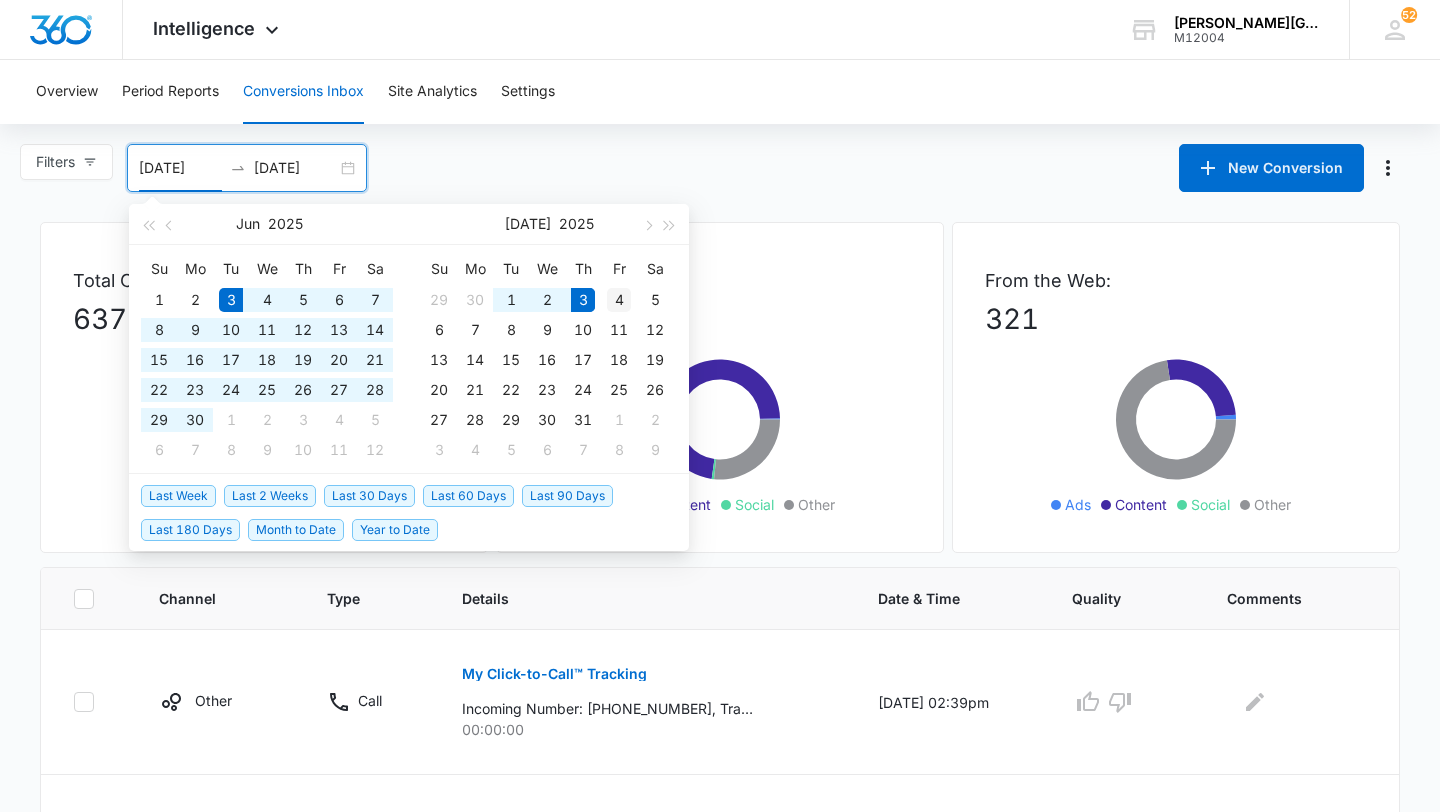 type on "07/04/2025" 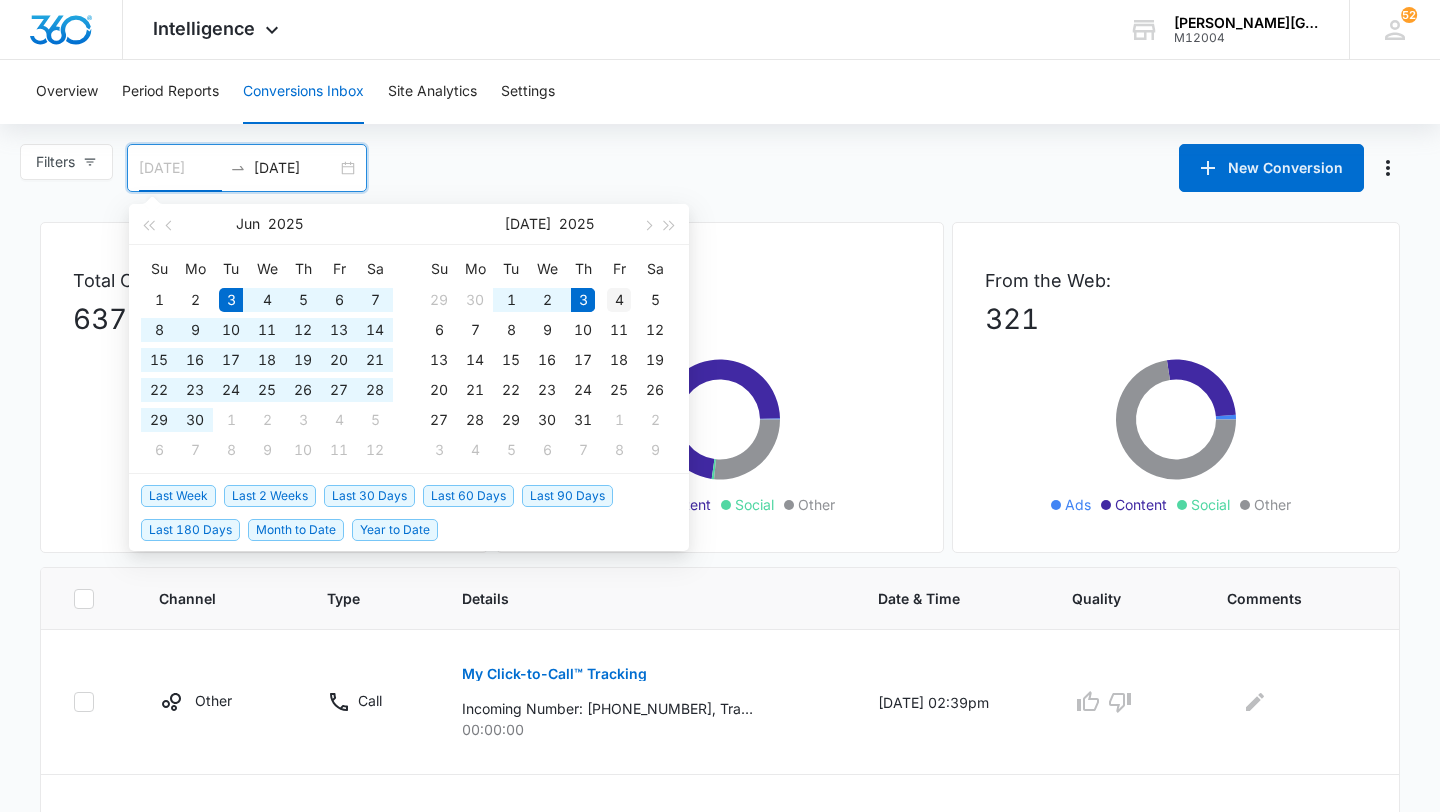 click on "4" at bounding box center [619, 300] 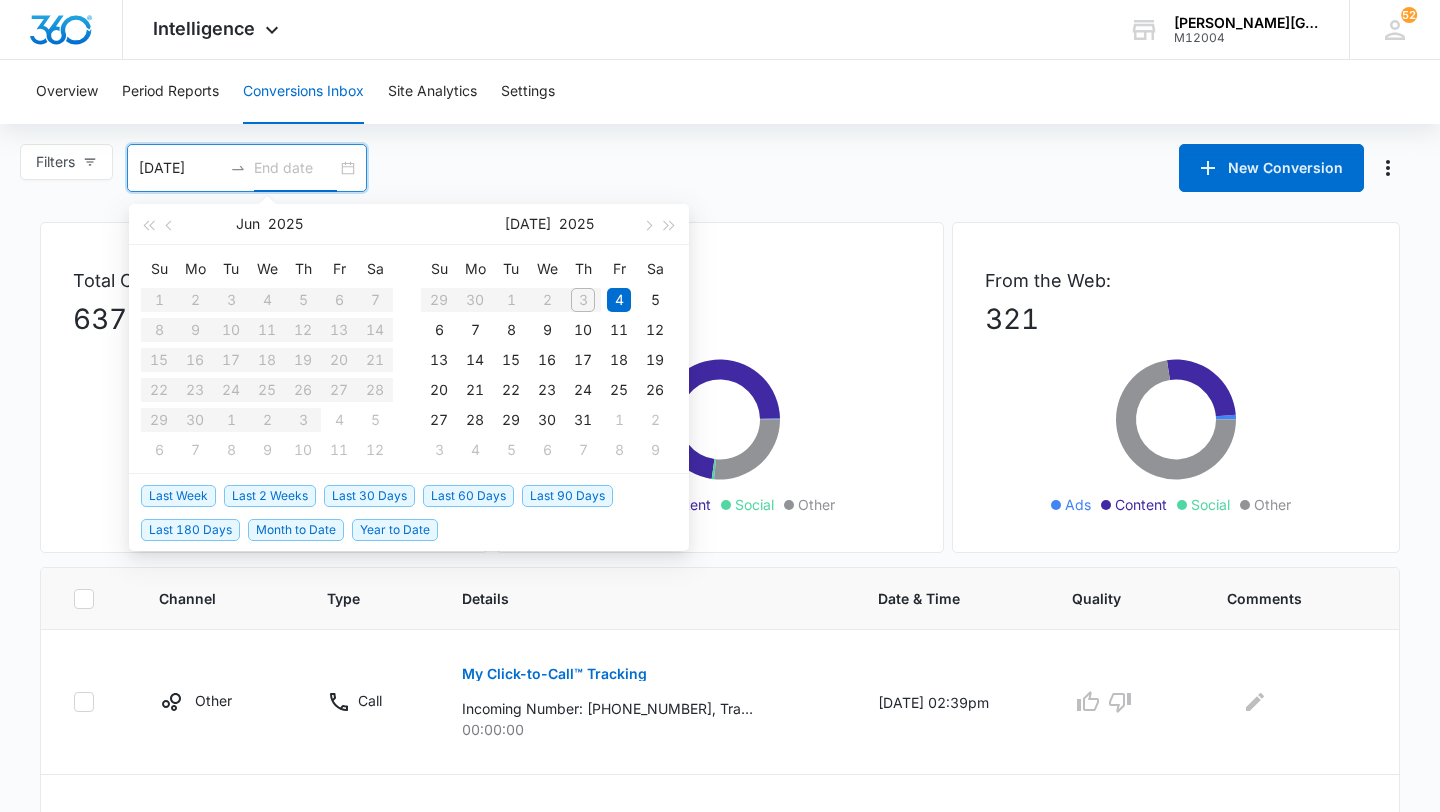 click on "07/04/2025" at bounding box center (180, 168) 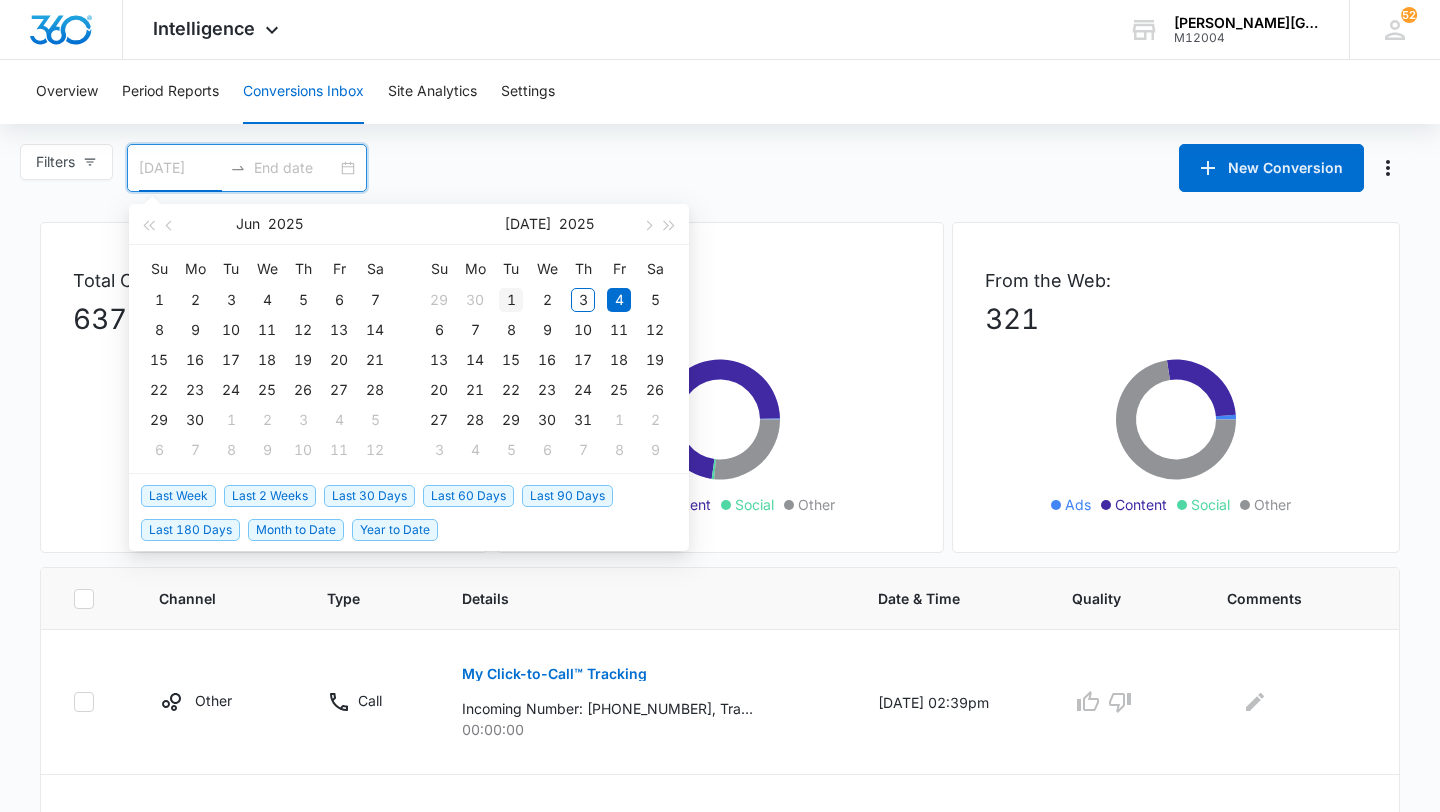 type on "[DATE]" 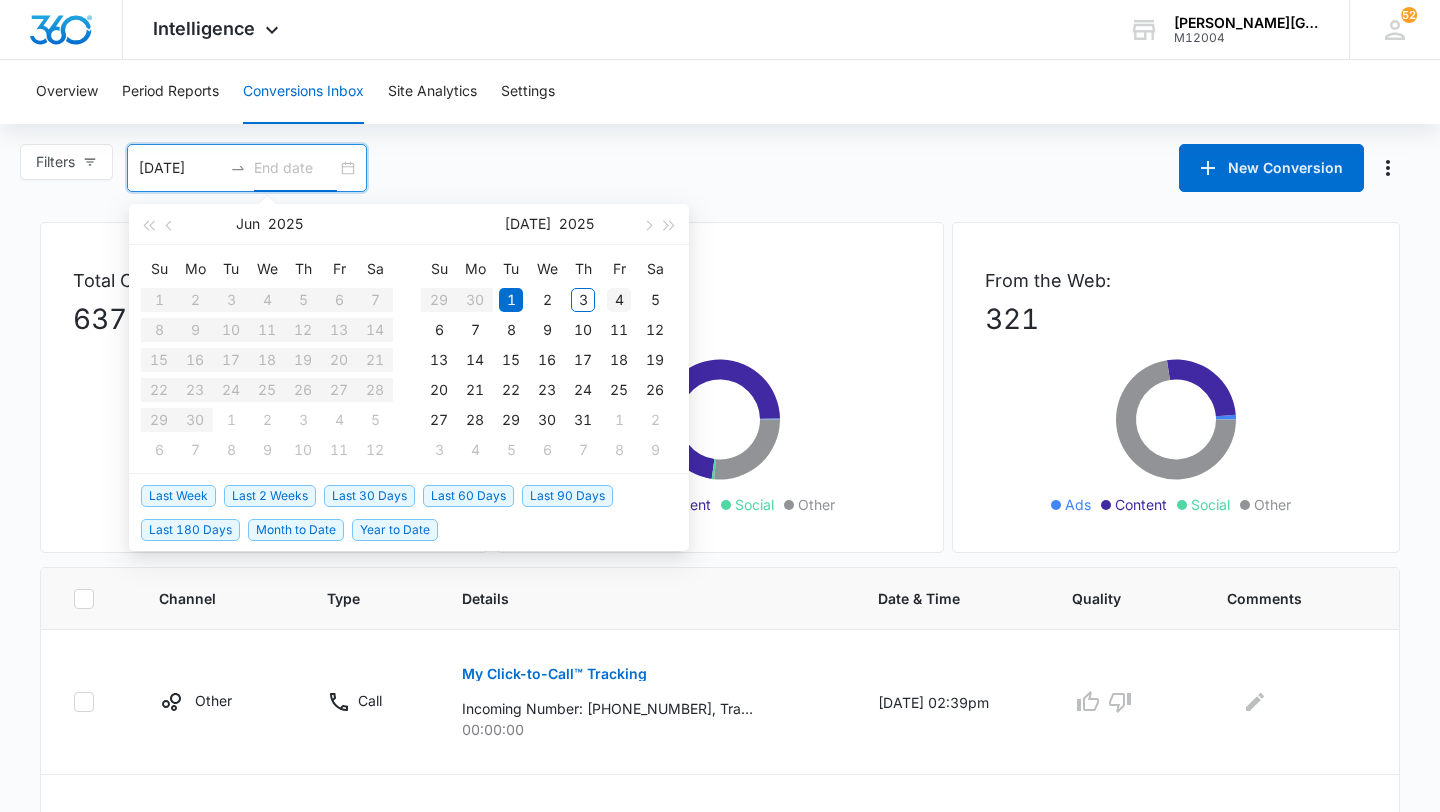 type on "07/04/2025" 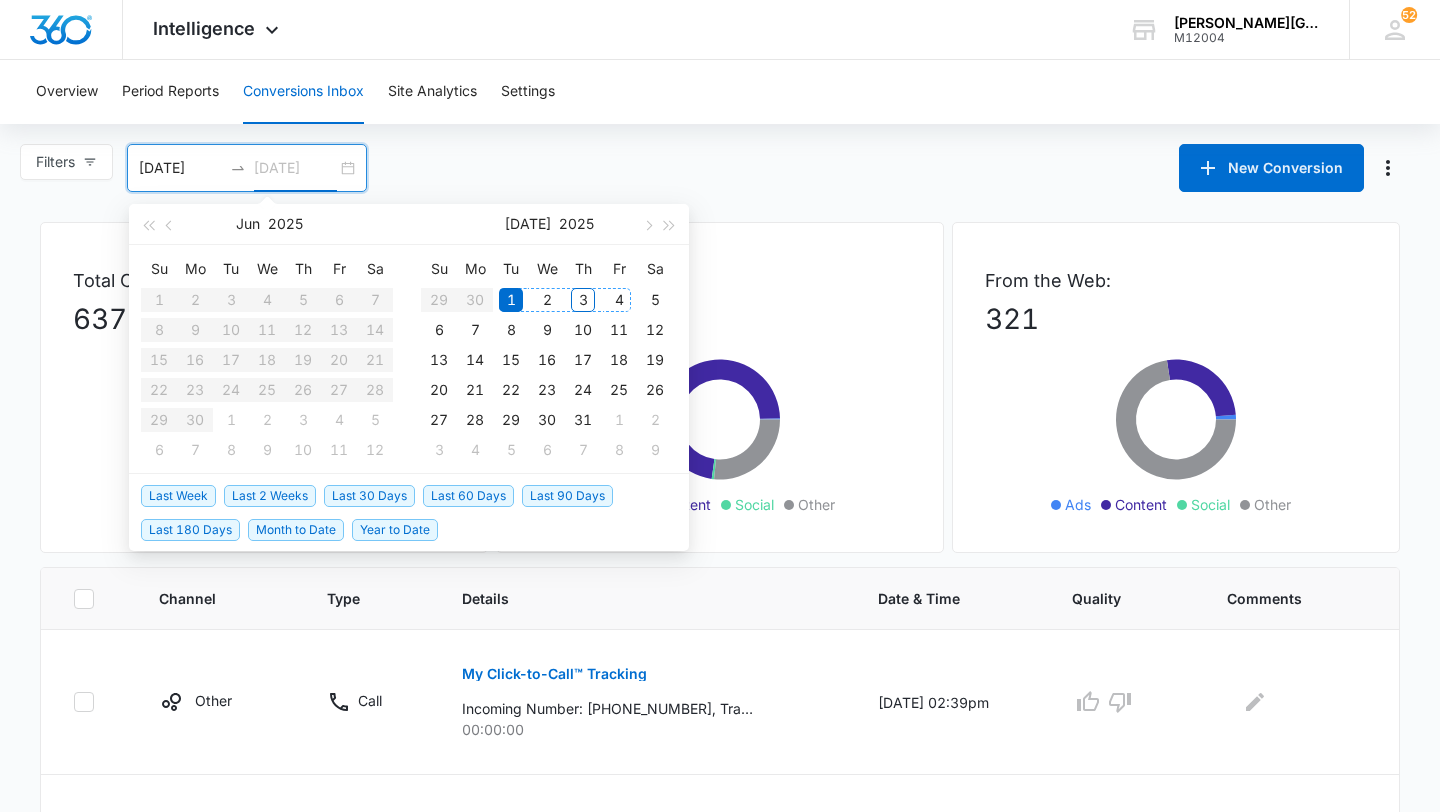click on "4" at bounding box center (619, 300) 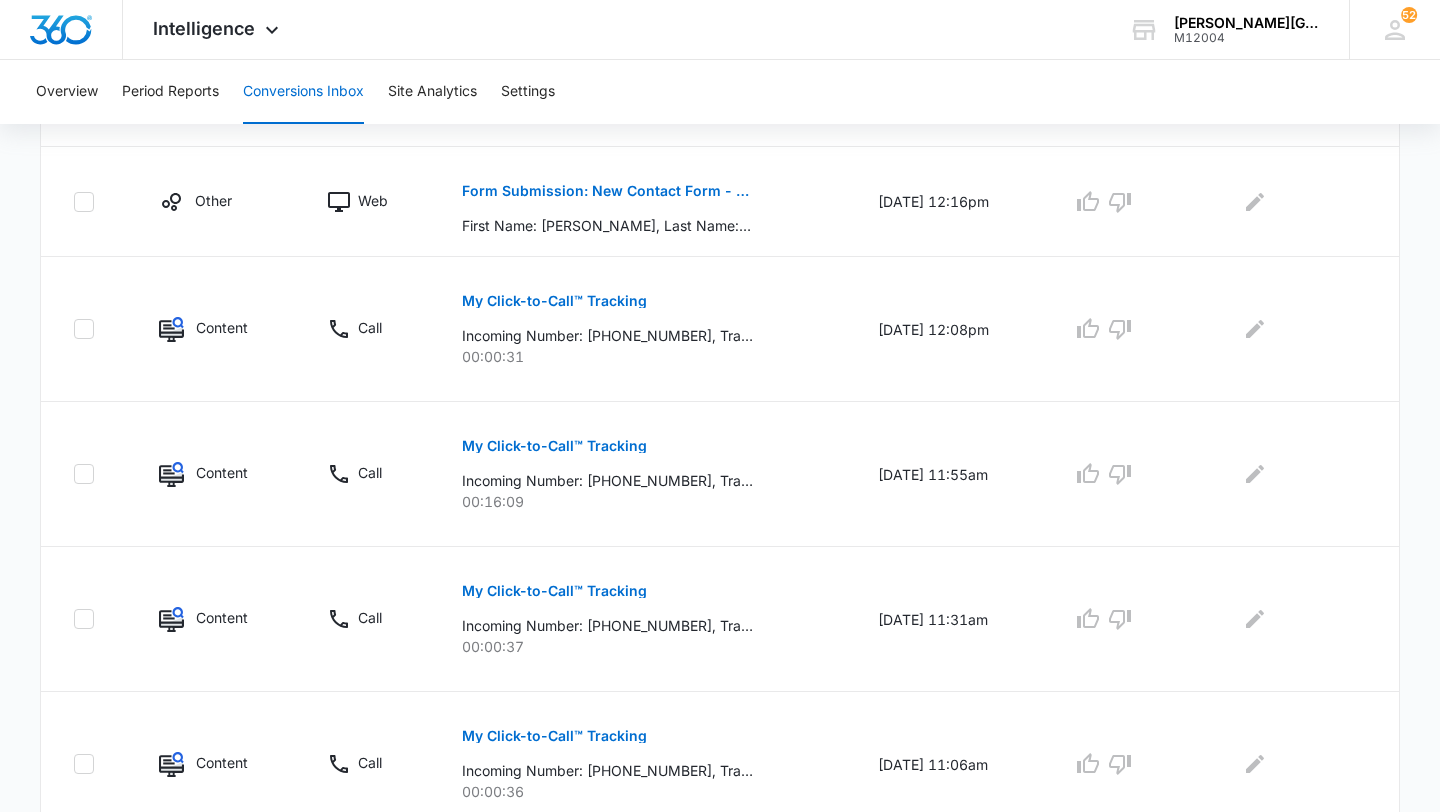 scroll, scrollTop: 1260, scrollLeft: 0, axis: vertical 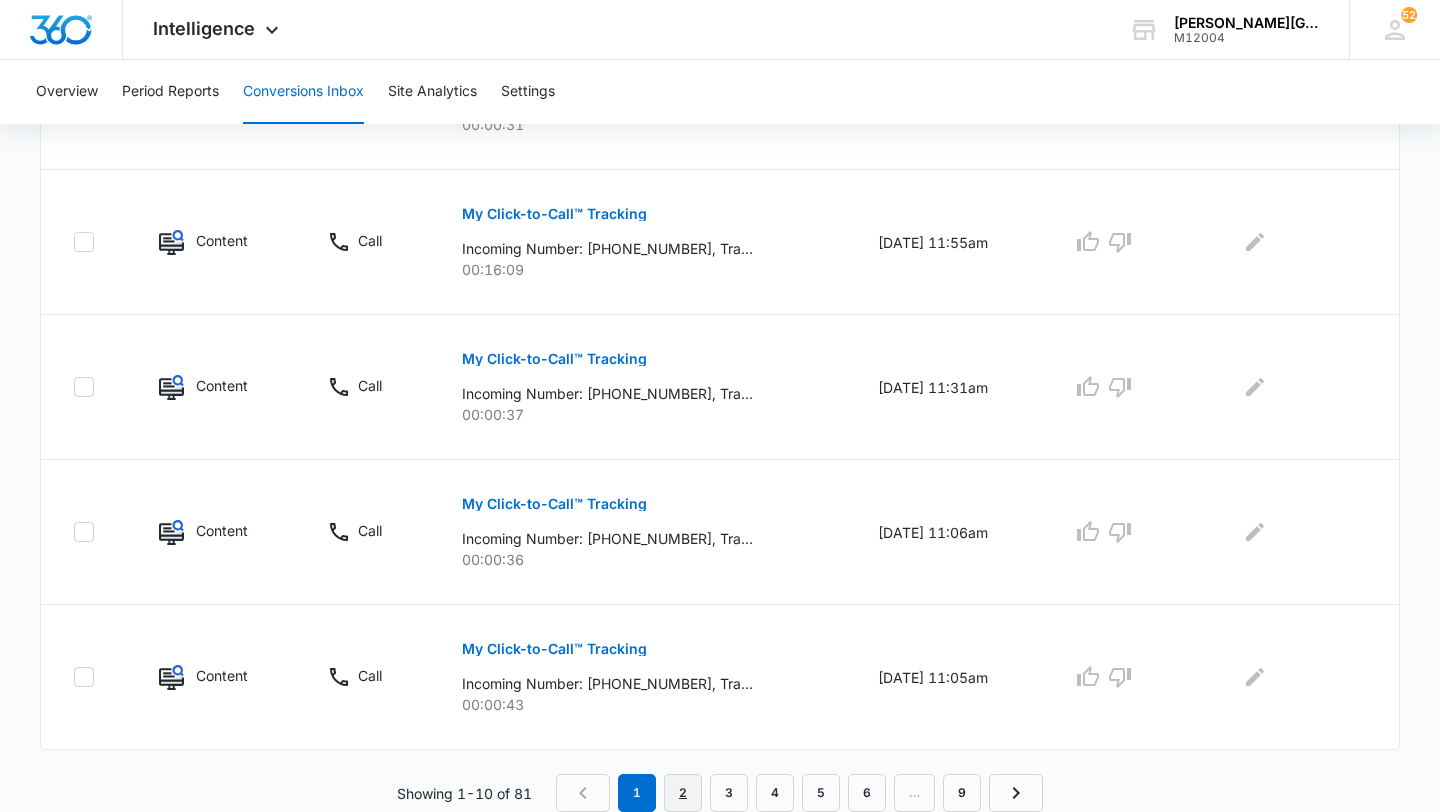 click on "2" at bounding box center (683, 793) 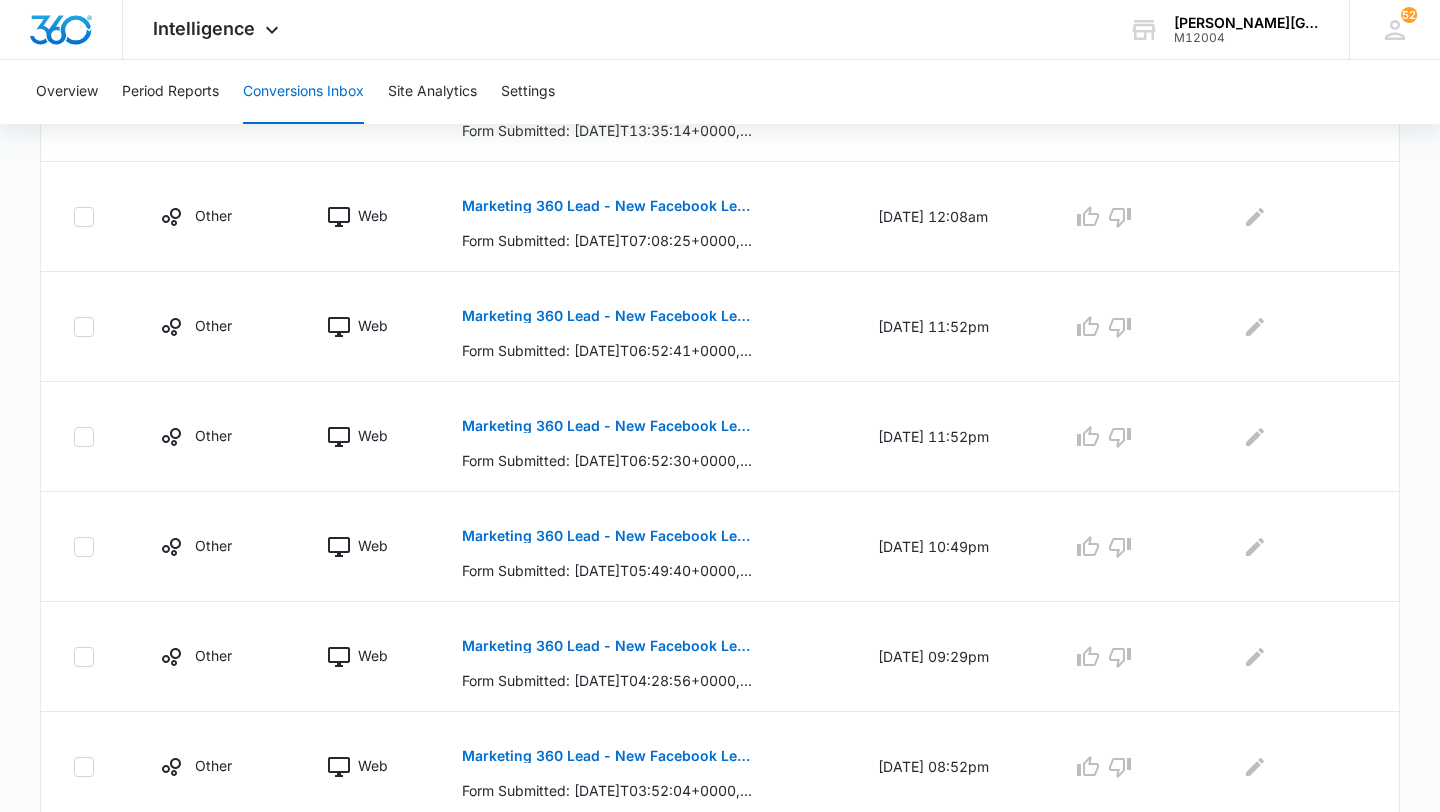 scroll, scrollTop: 1015, scrollLeft: 0, axis: vertical 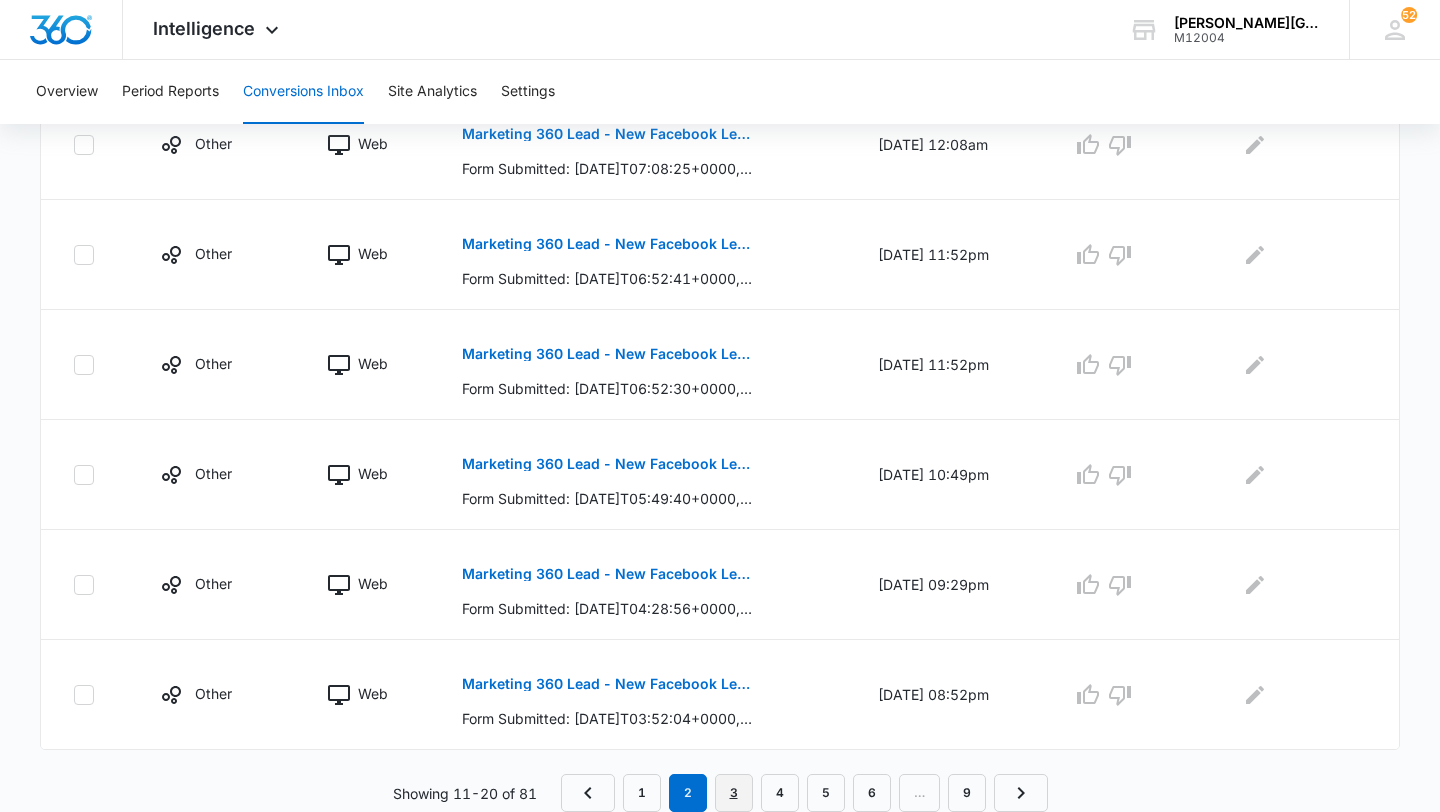 click on "3" at bounding box center [734, 793] 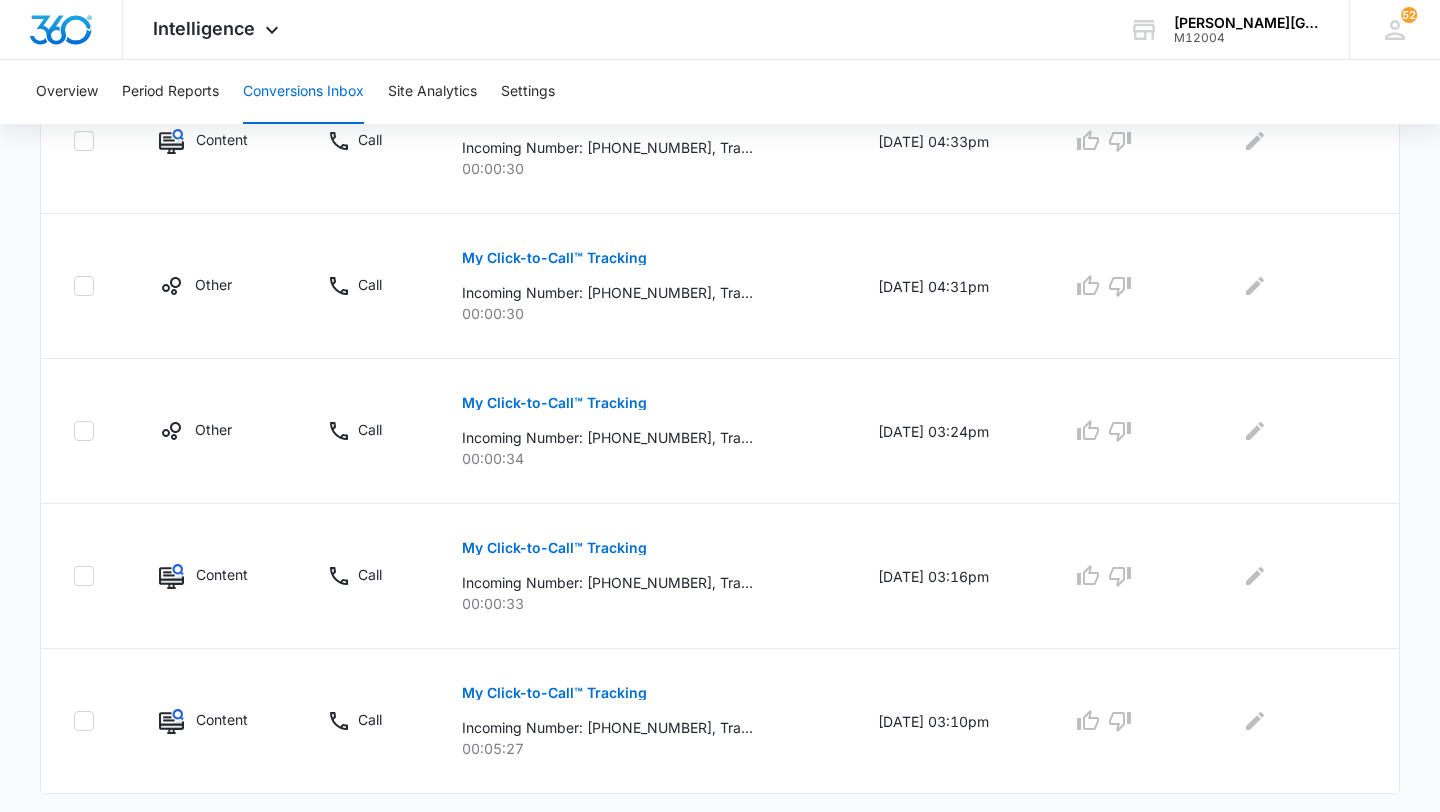 scroll, scrollTop: 1260, scrollLeft: 0, axis: vertical 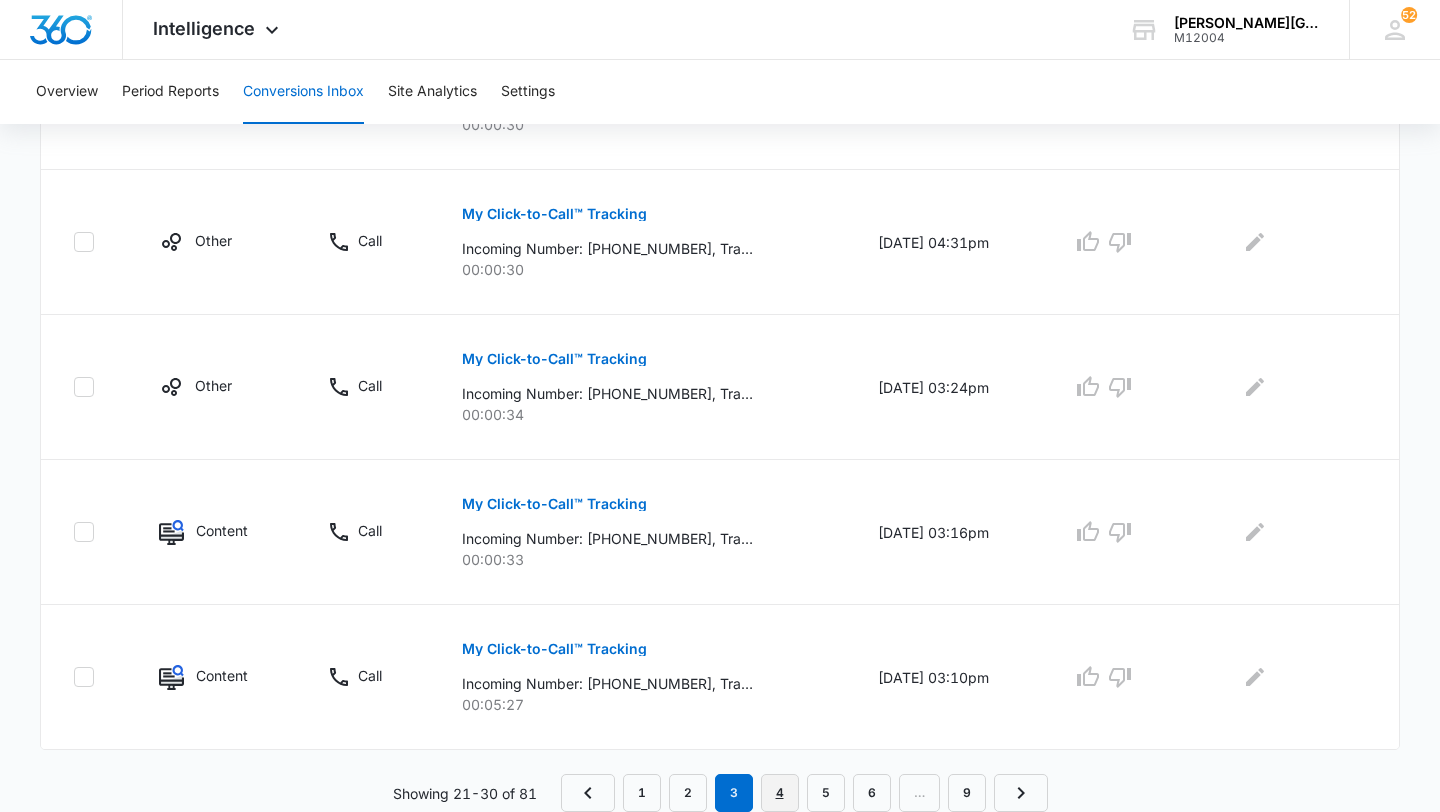 click on "4" at bounding box center (780, 793) 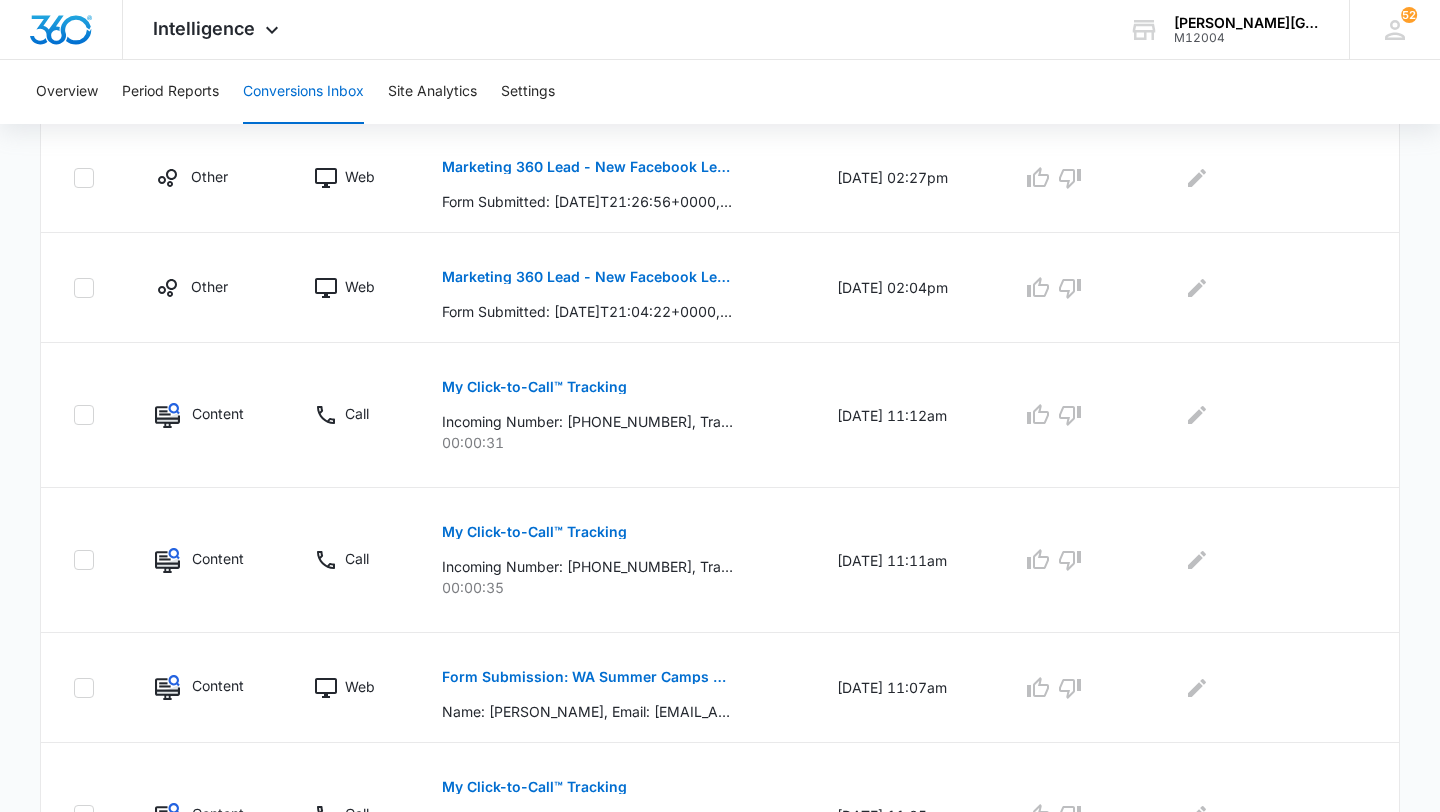 scroll, scrollTop: 1190, scrollLeft: 0, axis: vertical 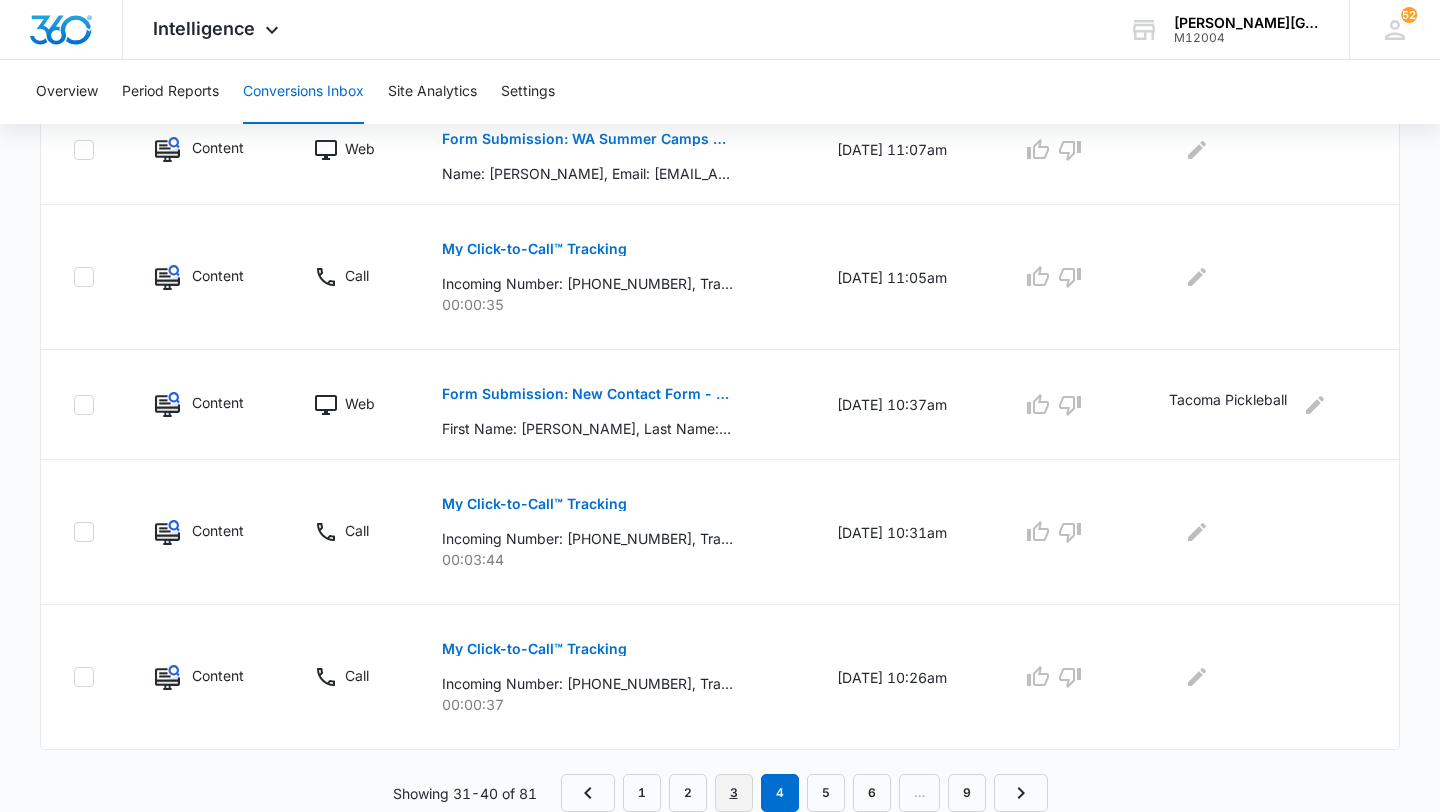 click on "3" at bounding box center [734, 793] 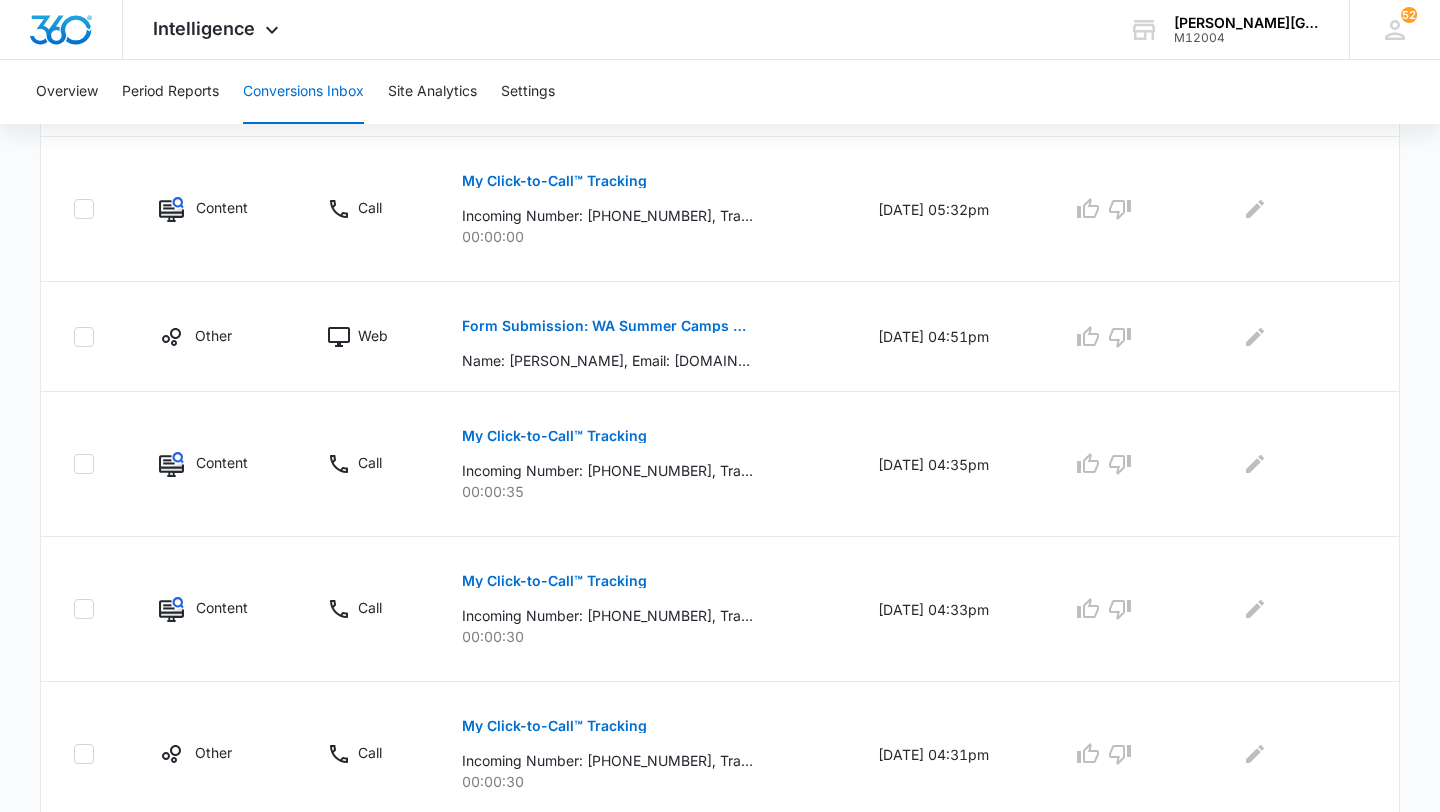scroll, scrollTop: 1260, scrollLeft: 0, axis: vertical 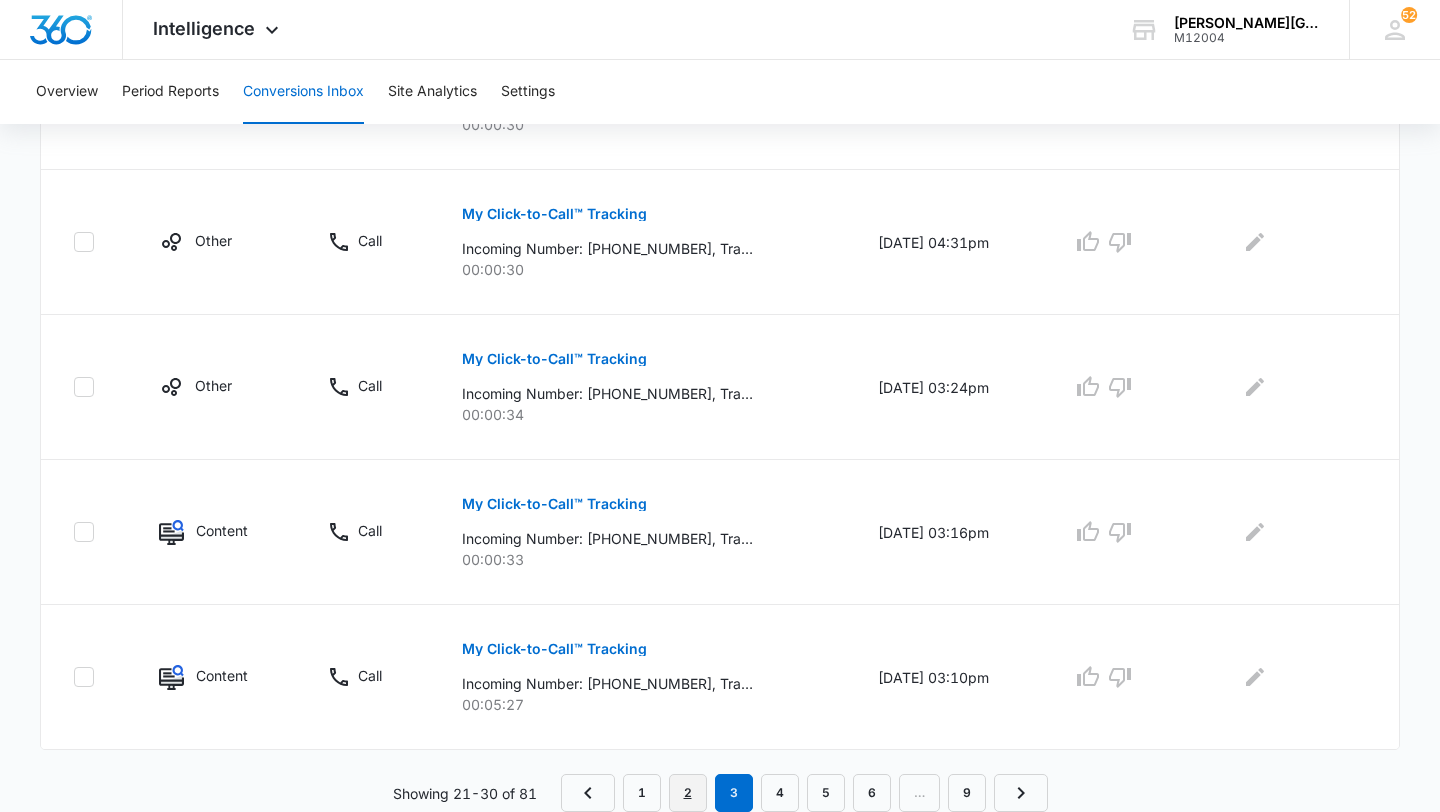 click on "2" at bounding box center (688, 793) 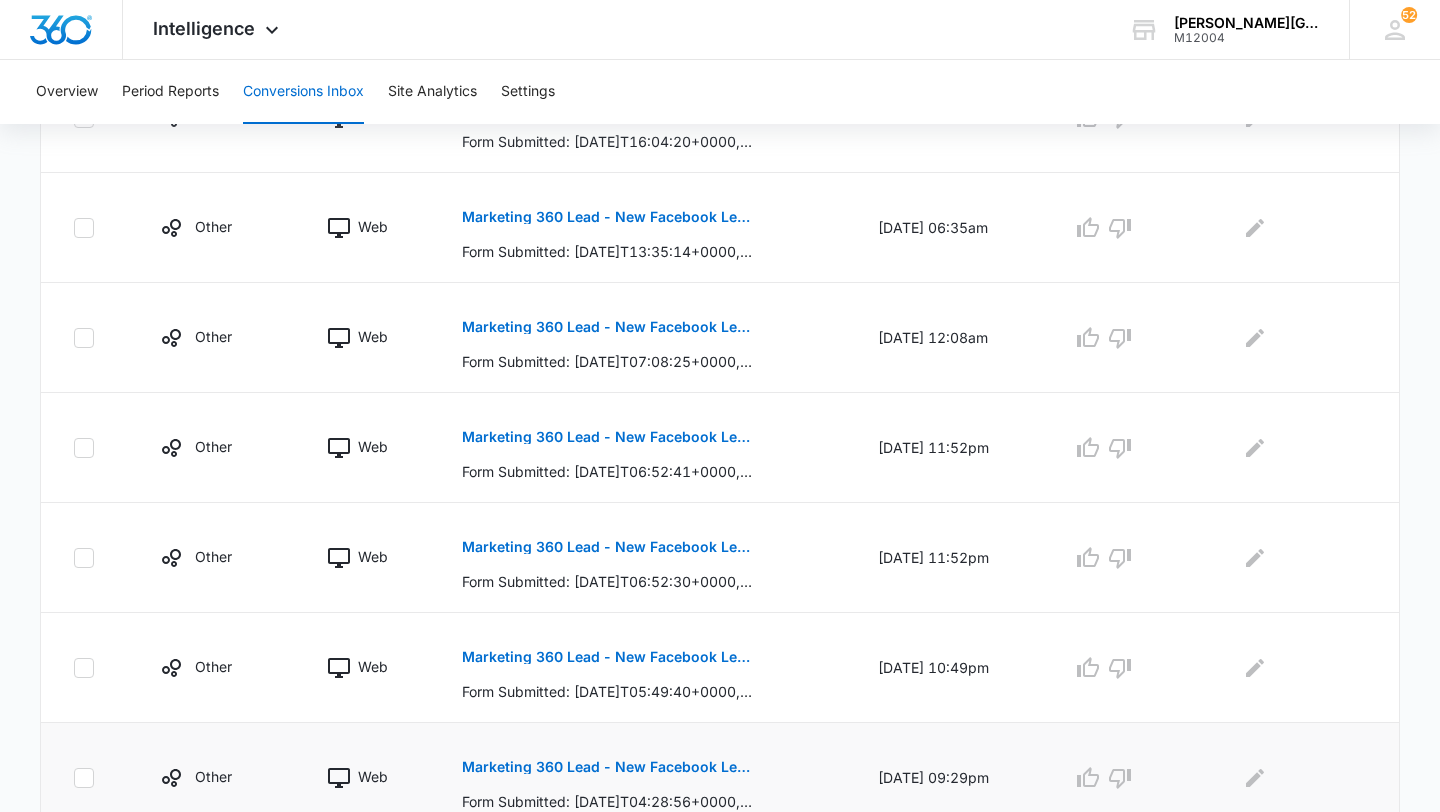 scroll, scrollTop: 1015, scrollLeft: 0, axis: vertical 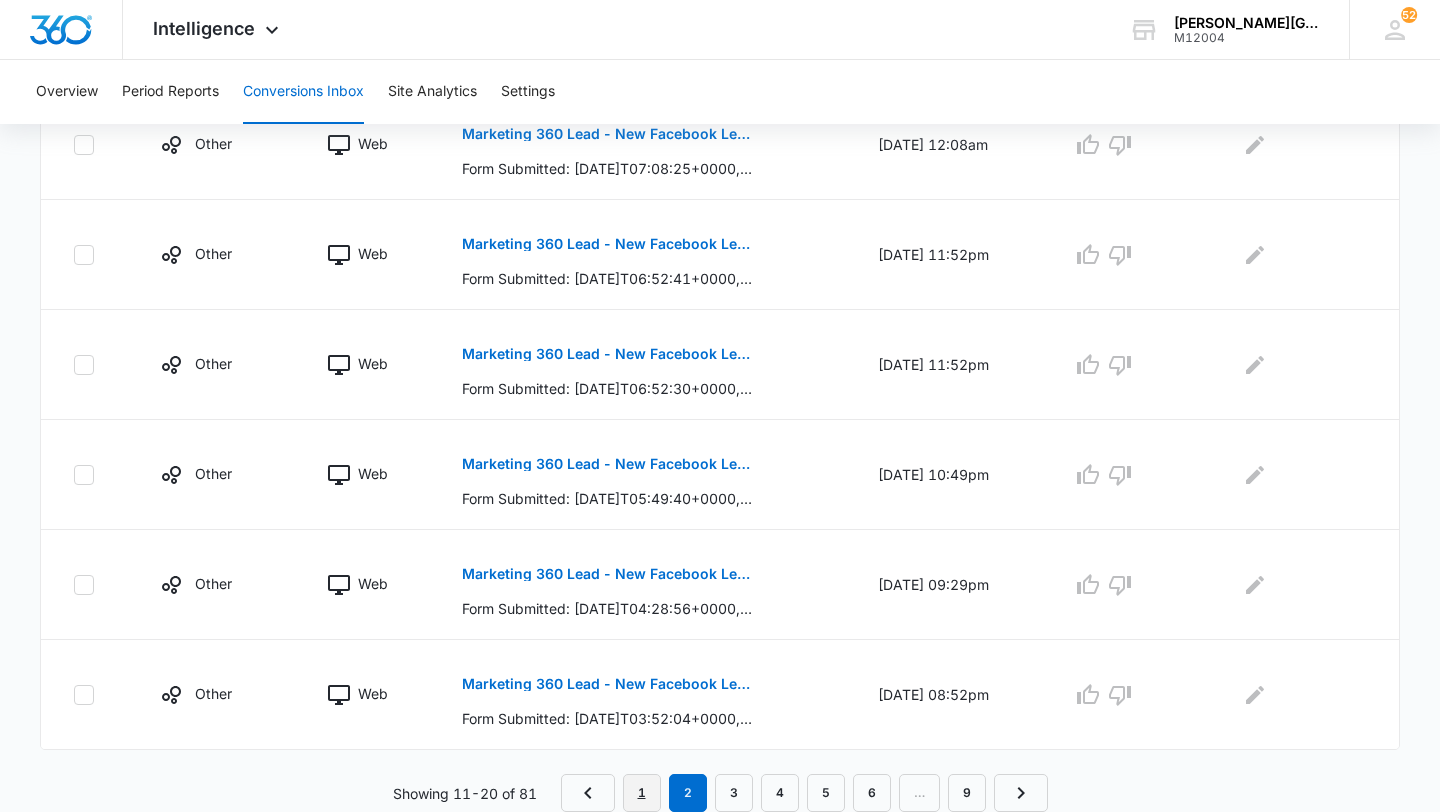 click on "1" at bounding box center [642, 793] 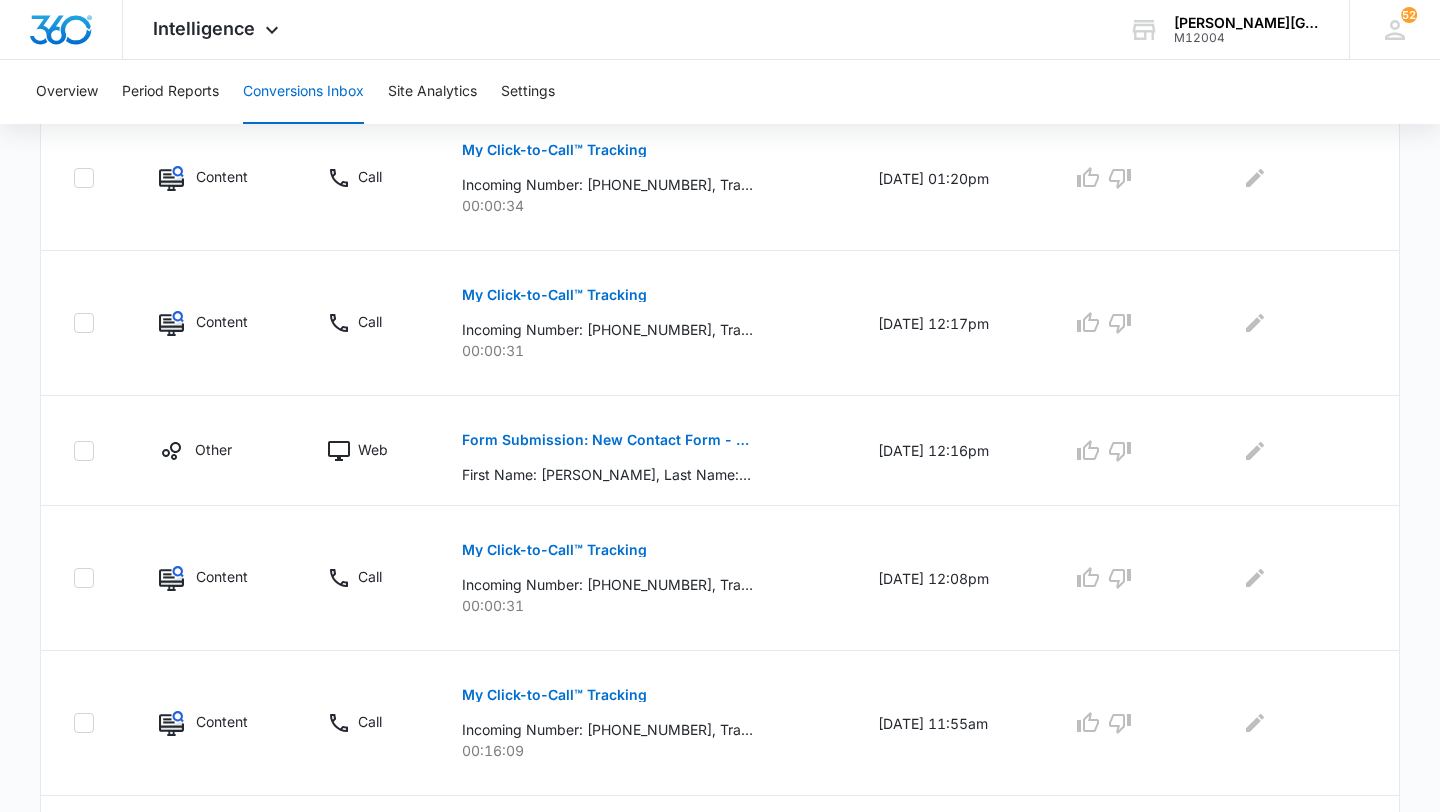 scroll, scrollTop: 711, scrollLeft: 0, axis: vertical 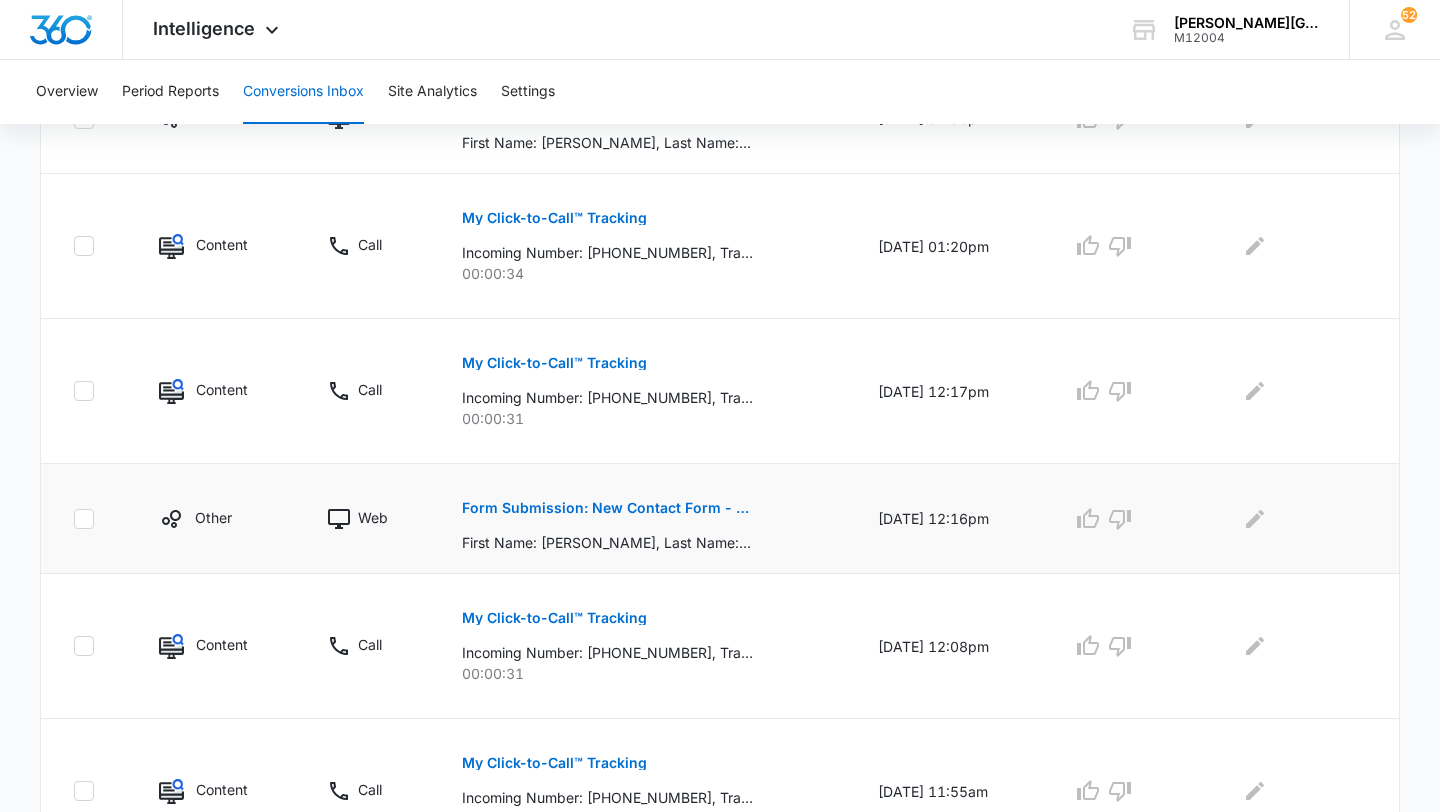 click on "Form Submission: New Contact Form - Gorin Tennis" at bounding box center (607, 508) 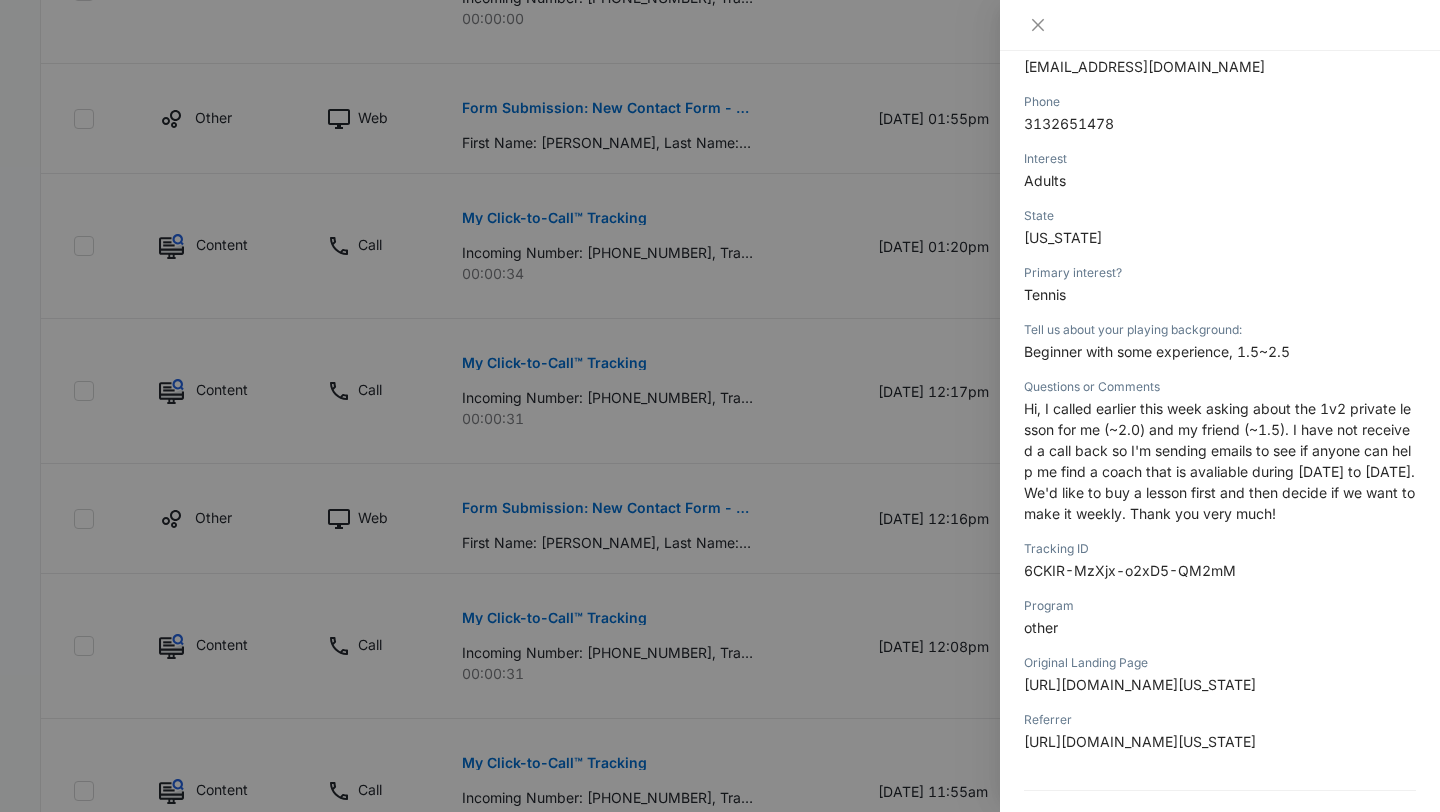 scroll, scrollTop: 435, scrollLeft: 0, axis: vertical 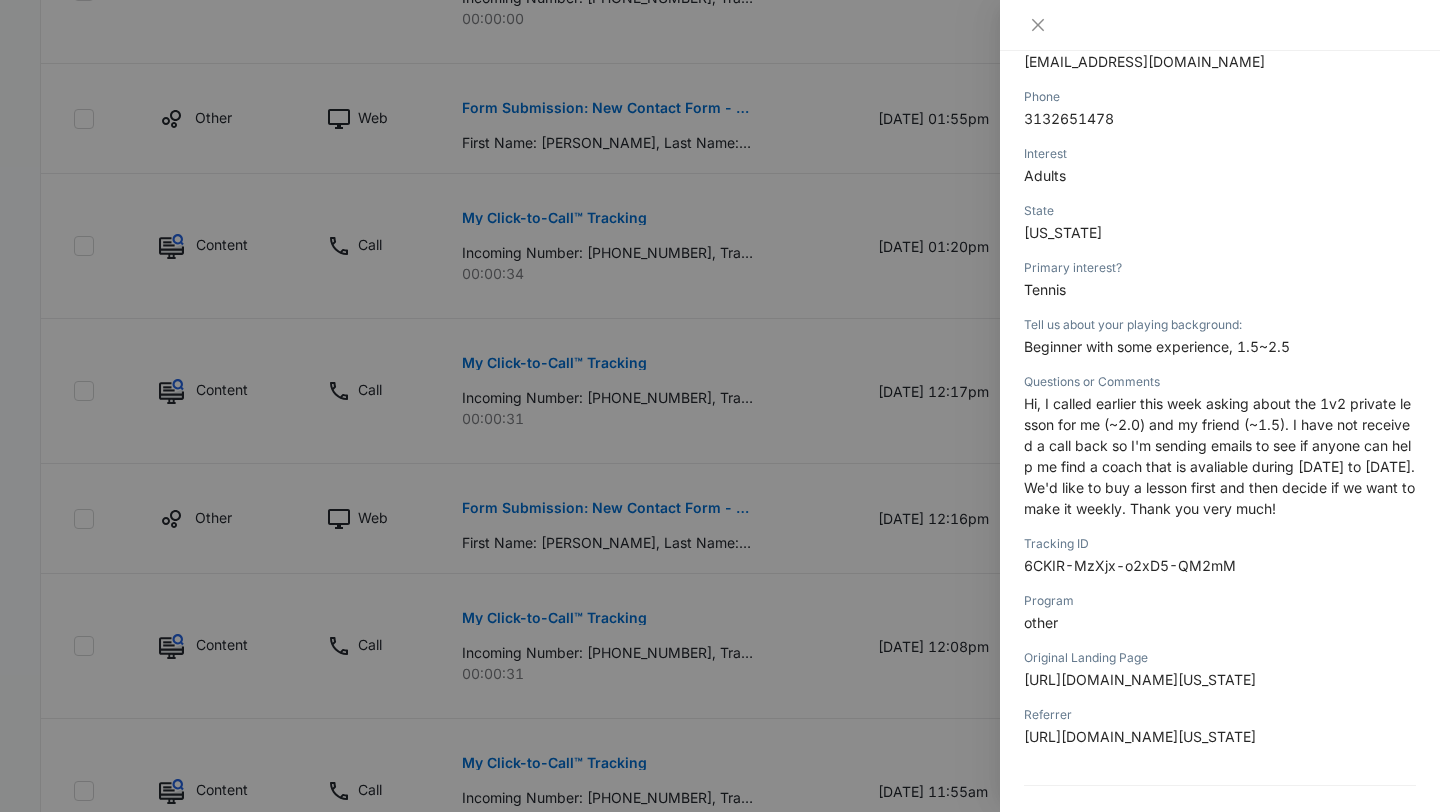click at bounding box center [720, 406] 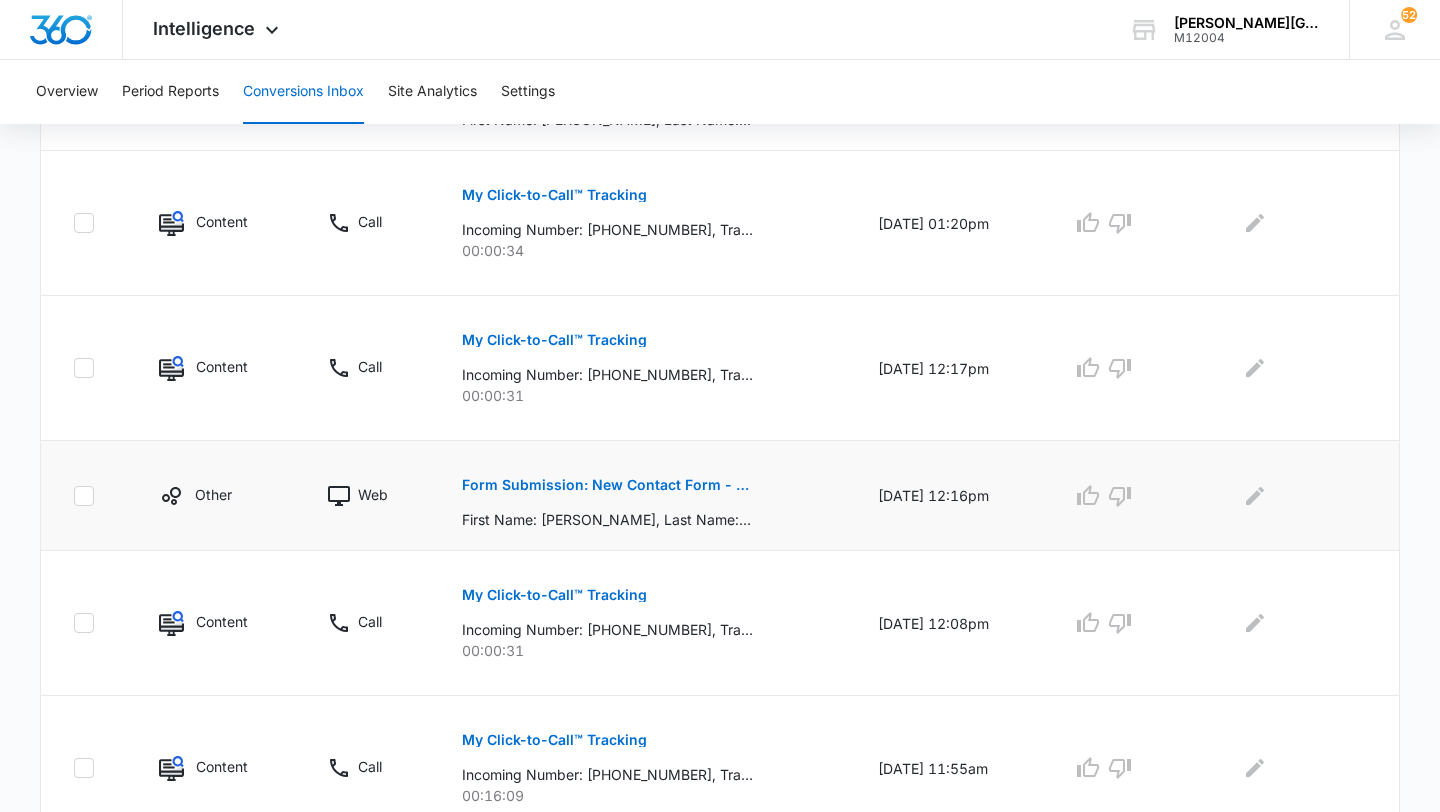 scroll, scrollTop: 736, scrollLeft: 0, axis: vertical 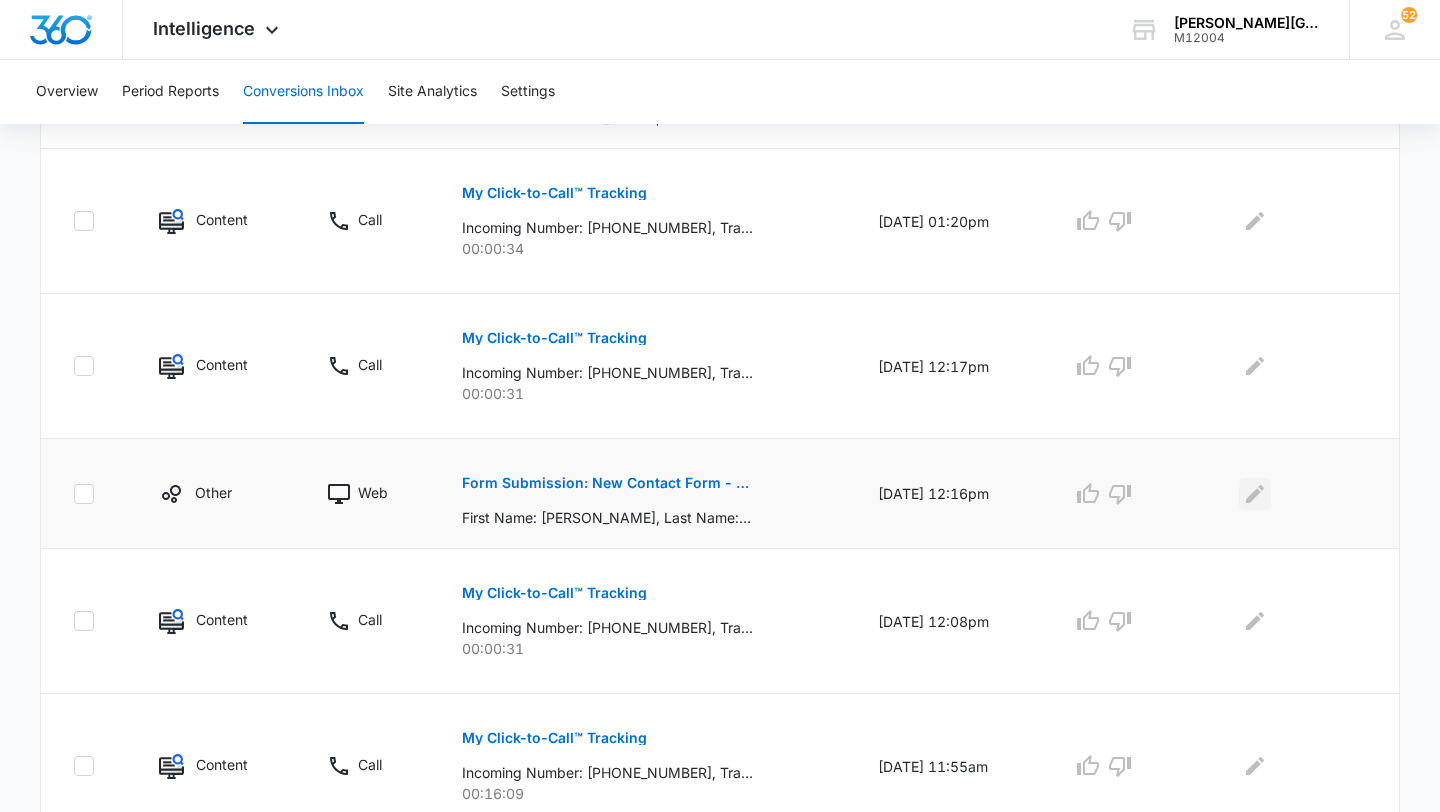 click 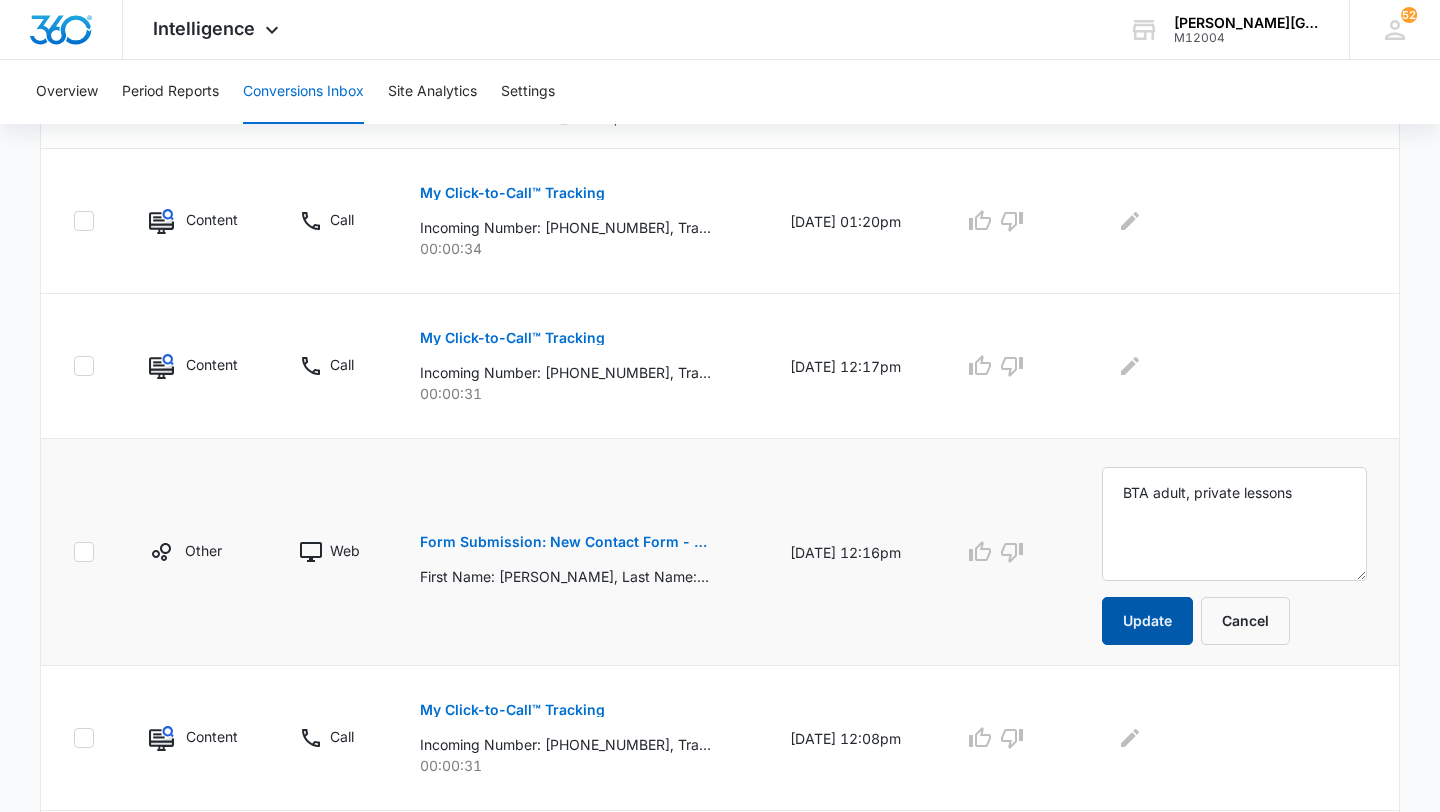 type on "BTA adult, private lessons" 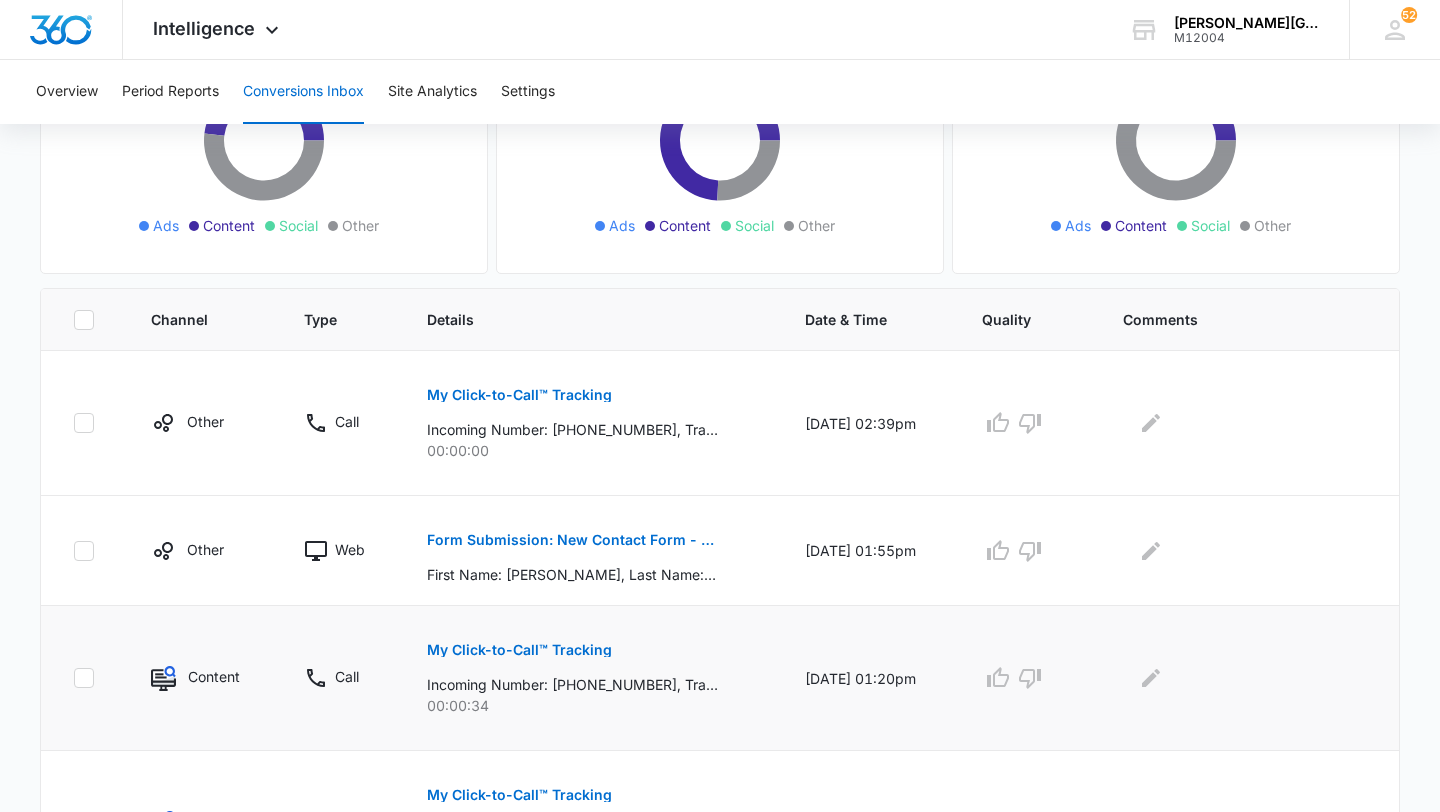 scroll, scrollTop: 265, scrollLeft: 0, axis: vertical 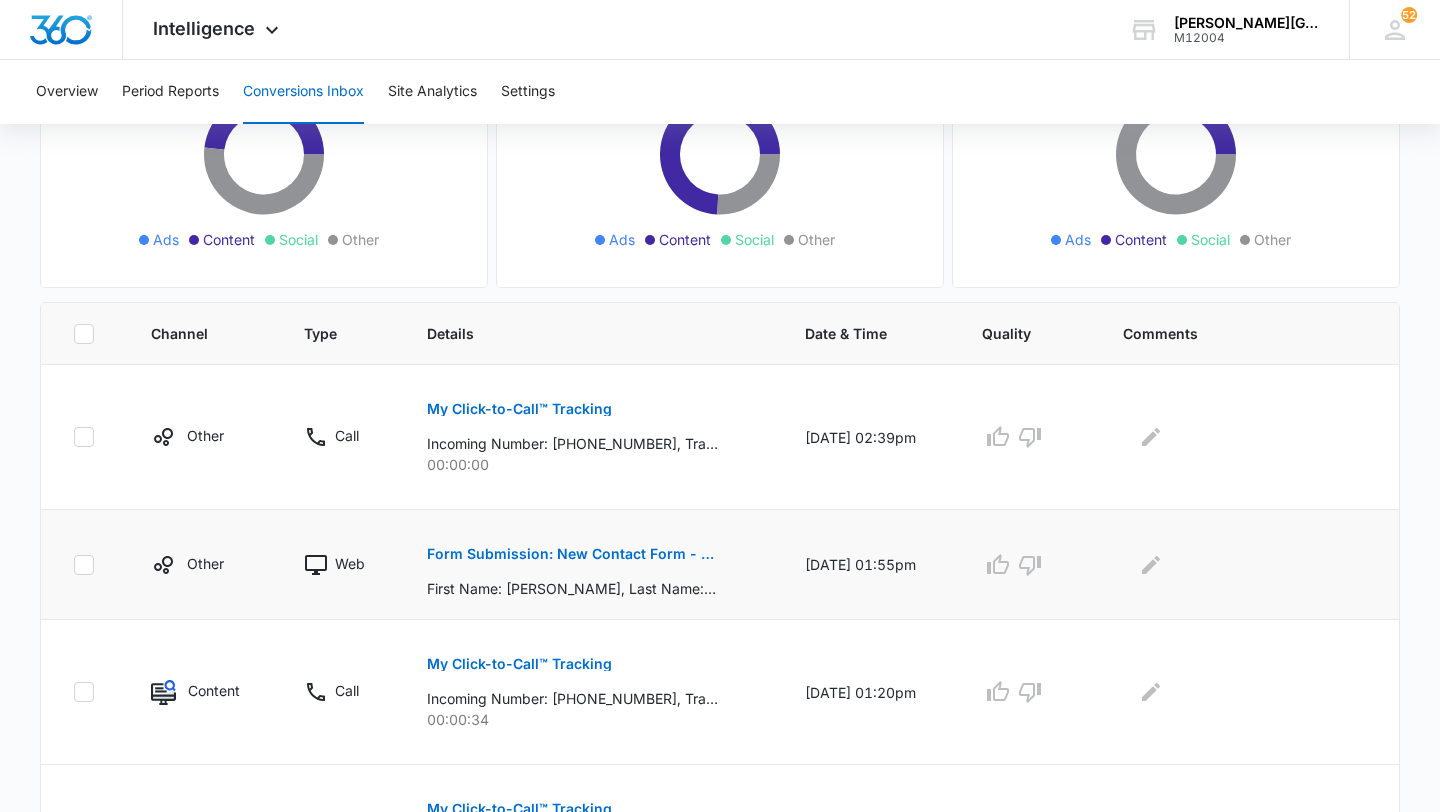 click on "Form Submission: New Contact Form - Gorin Tennis" at bounding box center [572, 554] 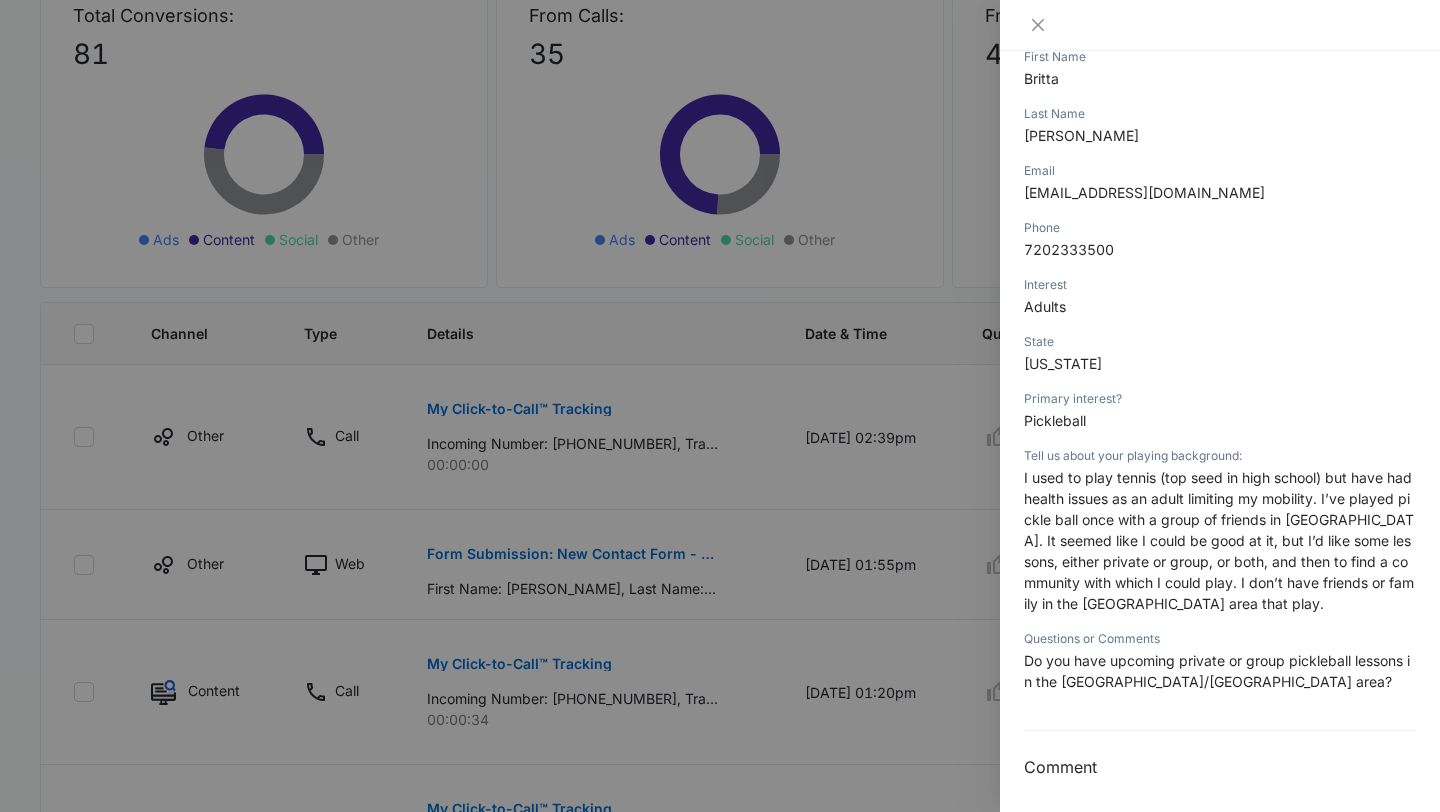 scroll, scrollTop: 310, scrollLeft: 0, axis: vertical 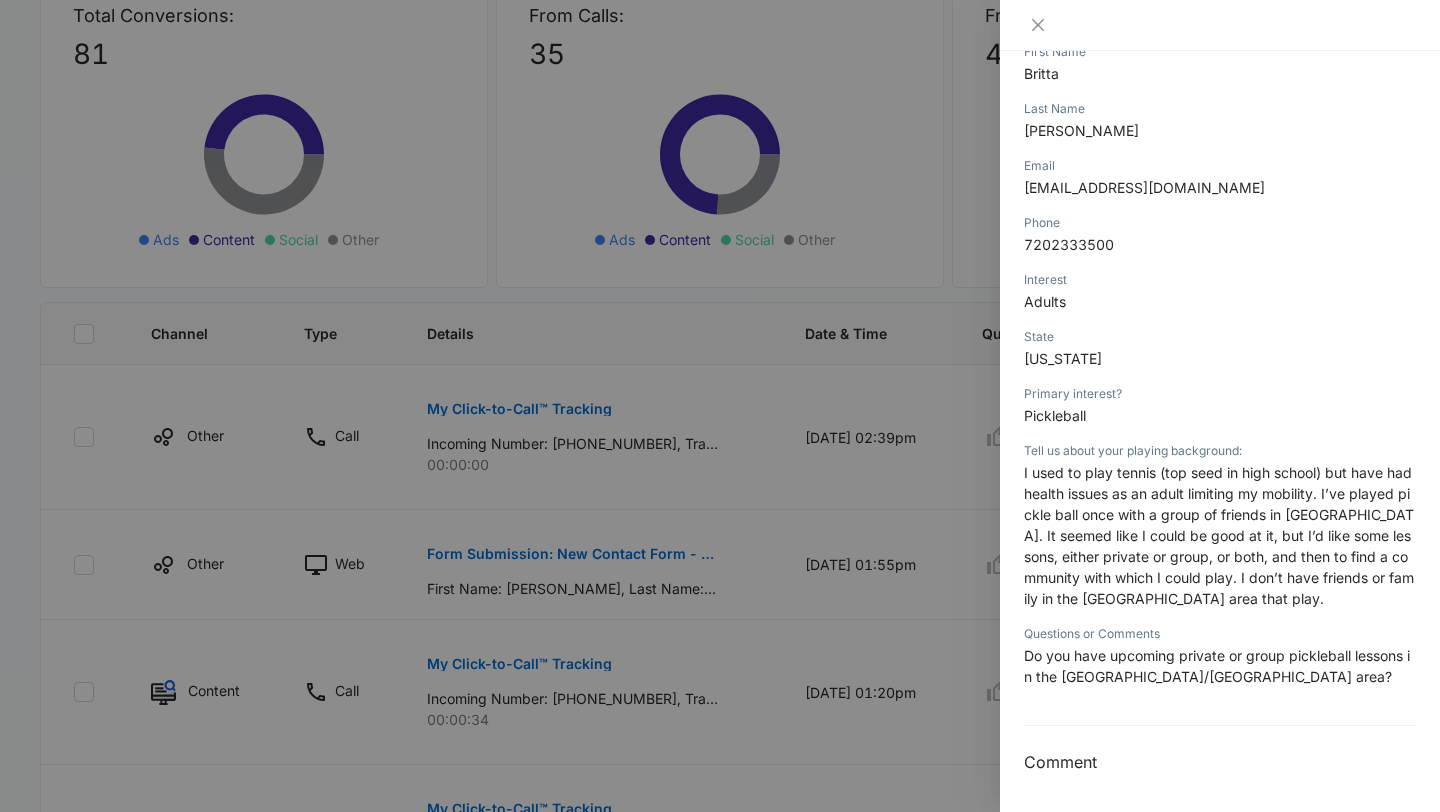 click at bounding box center (720, 406) 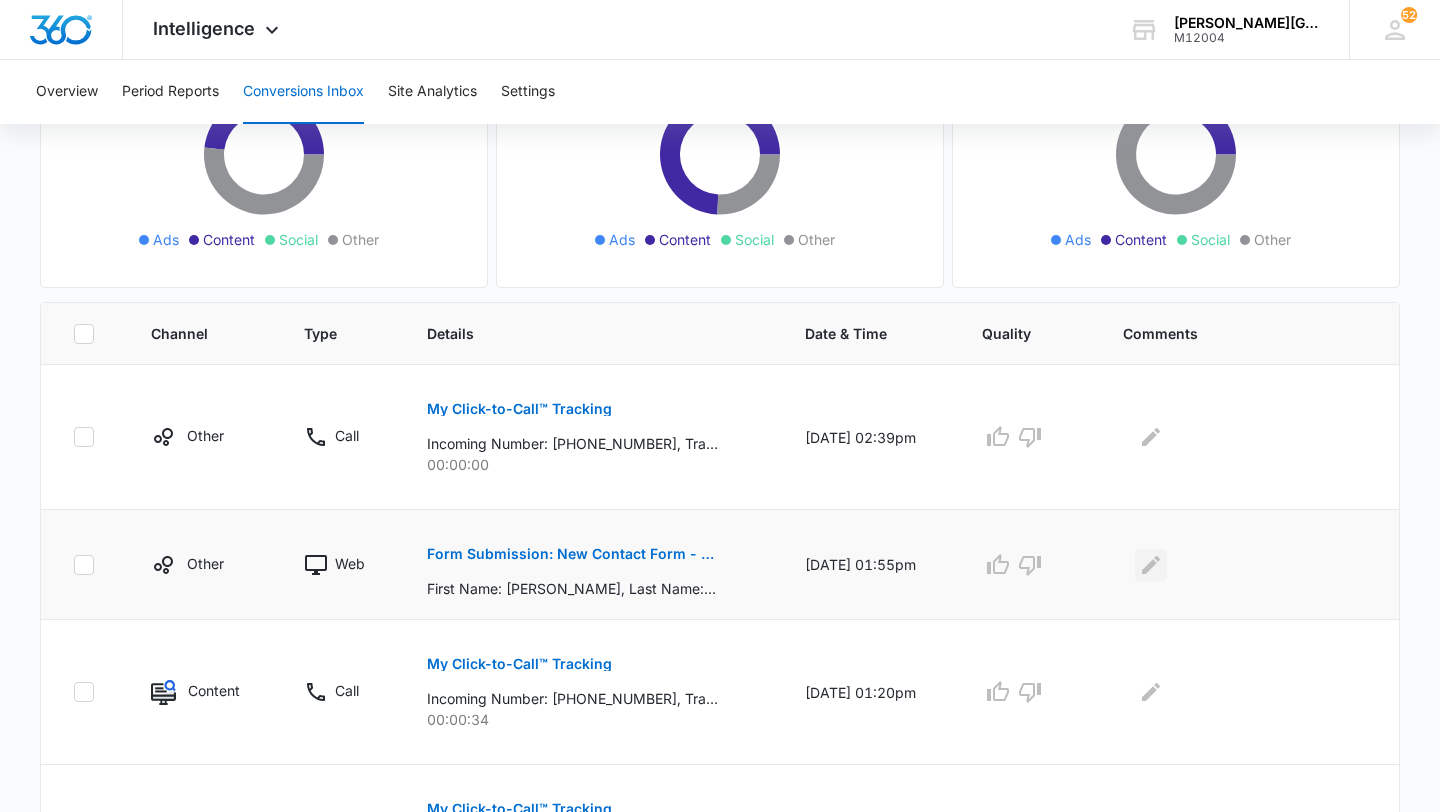click 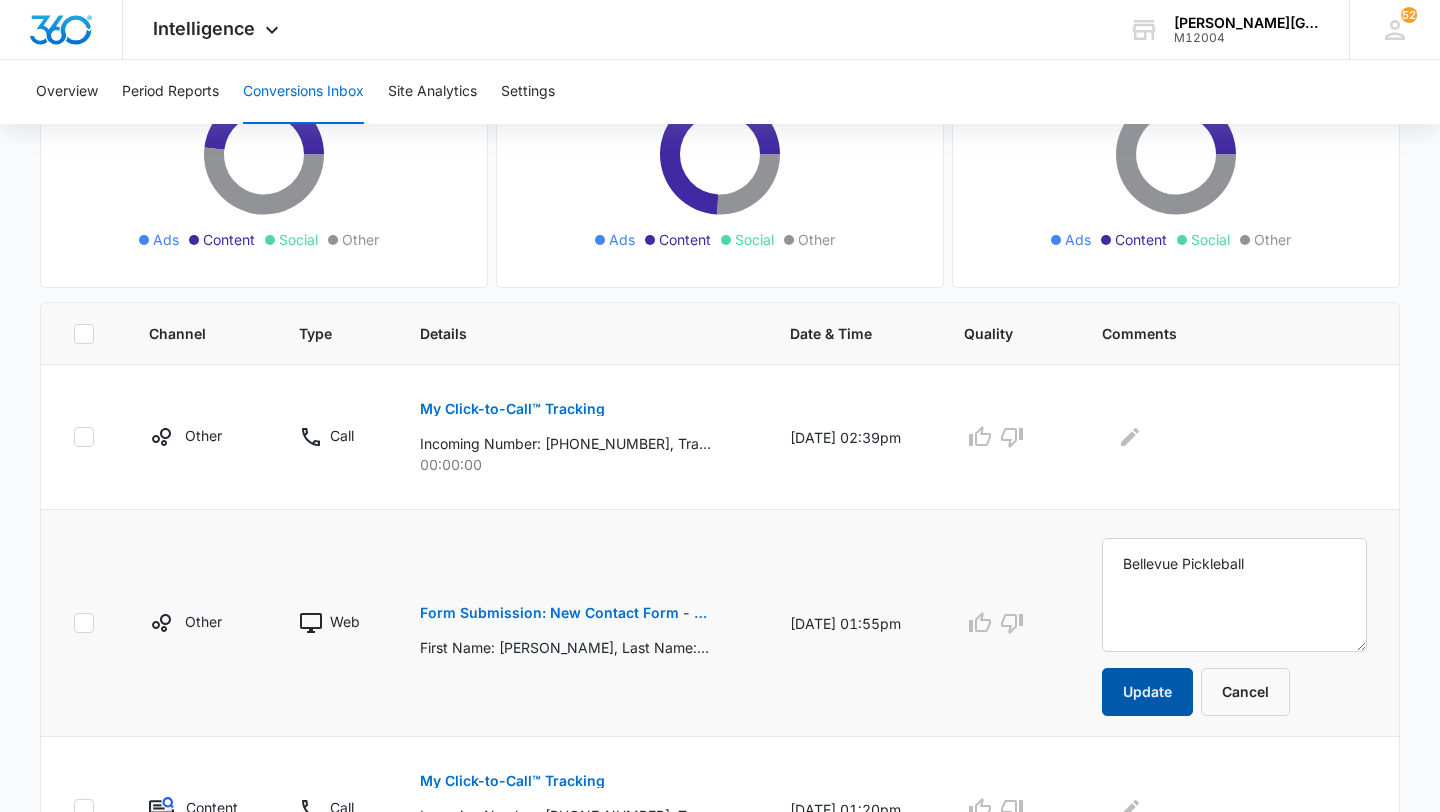 type on "Bellevue Pickleball" 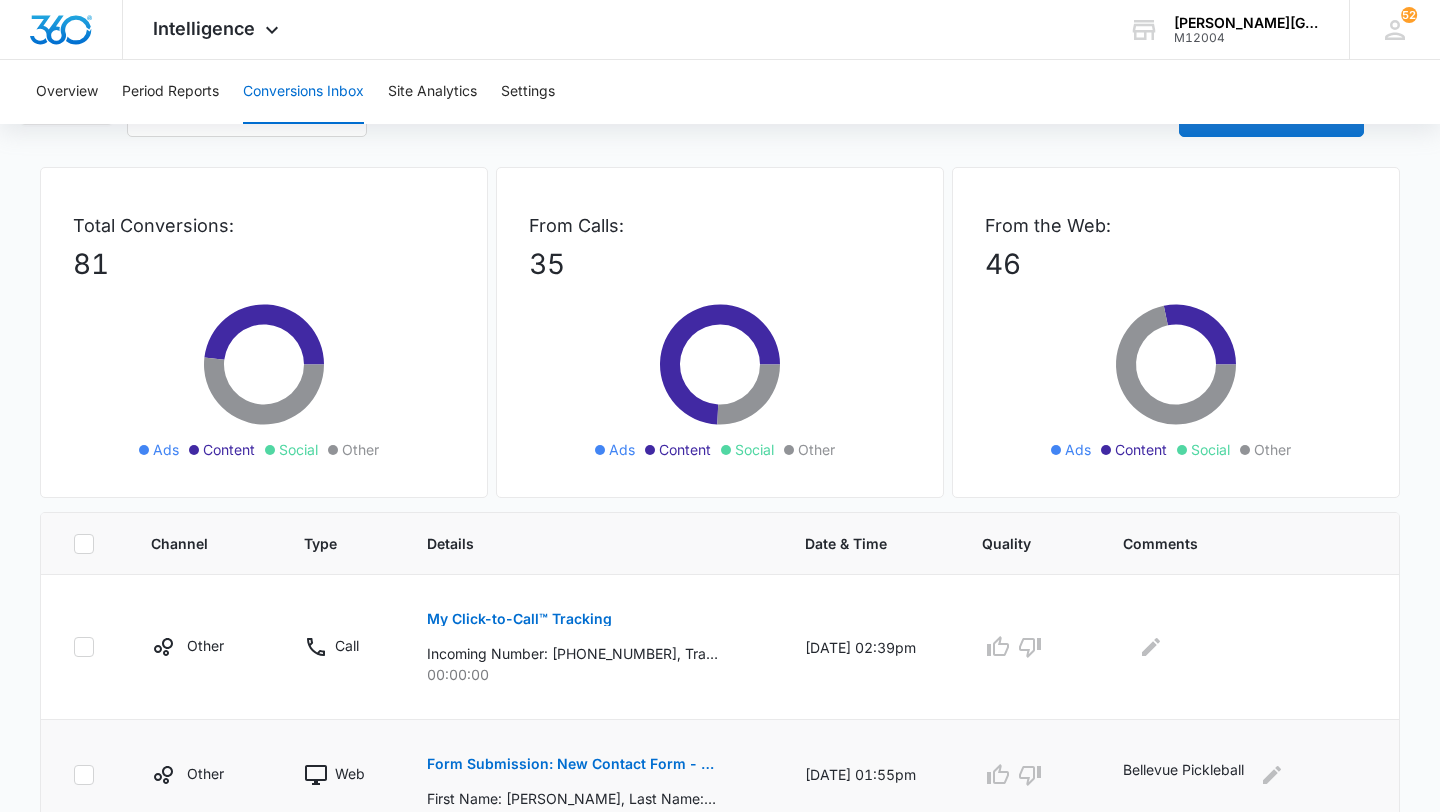 scroll, scrollTop: 0, scrollLeft: 0, axis: both 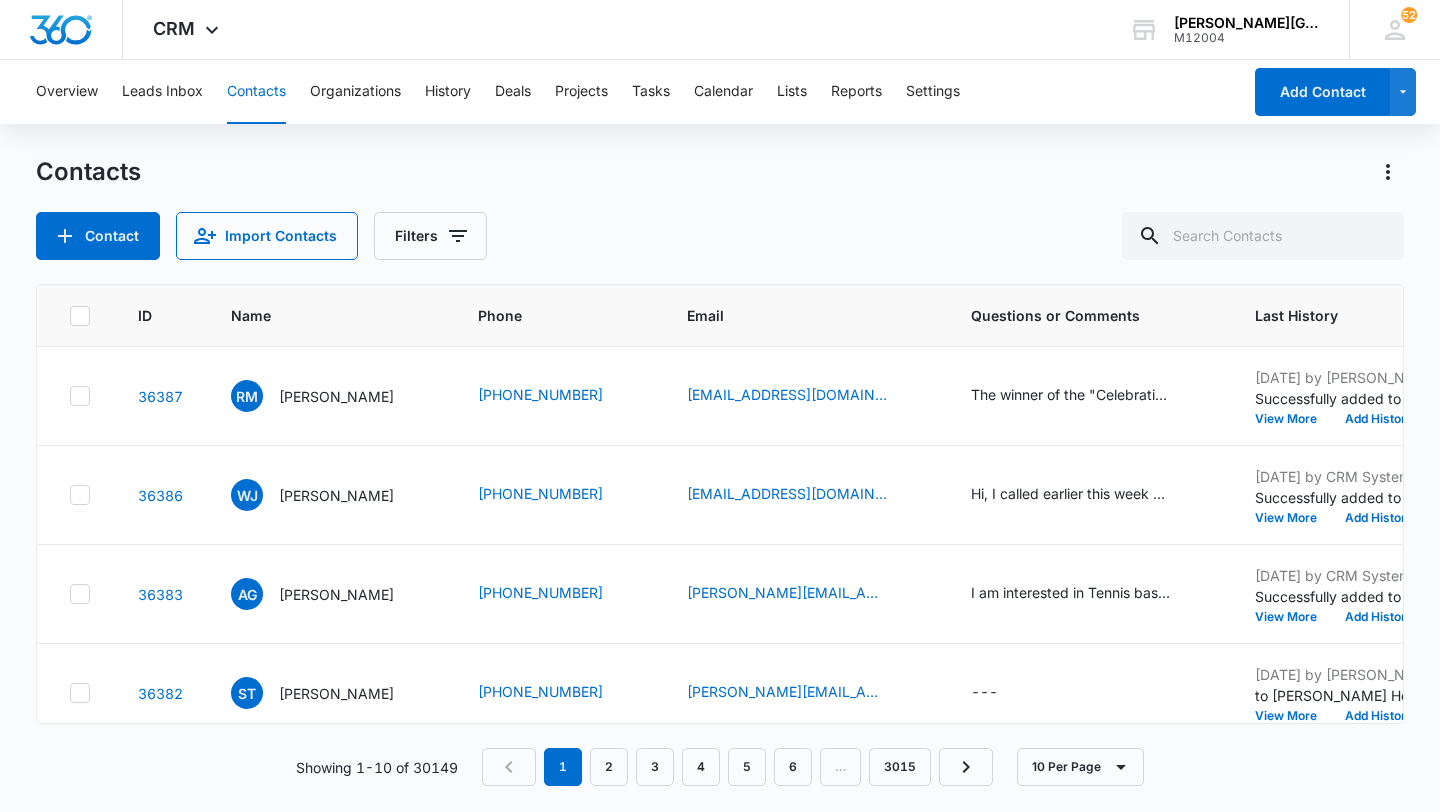 click on "Overview Leads Inbox Contacts Organizations History Deals Projects Tasks Calendar Lists Reports Settings" at bounding box center [632, 92] 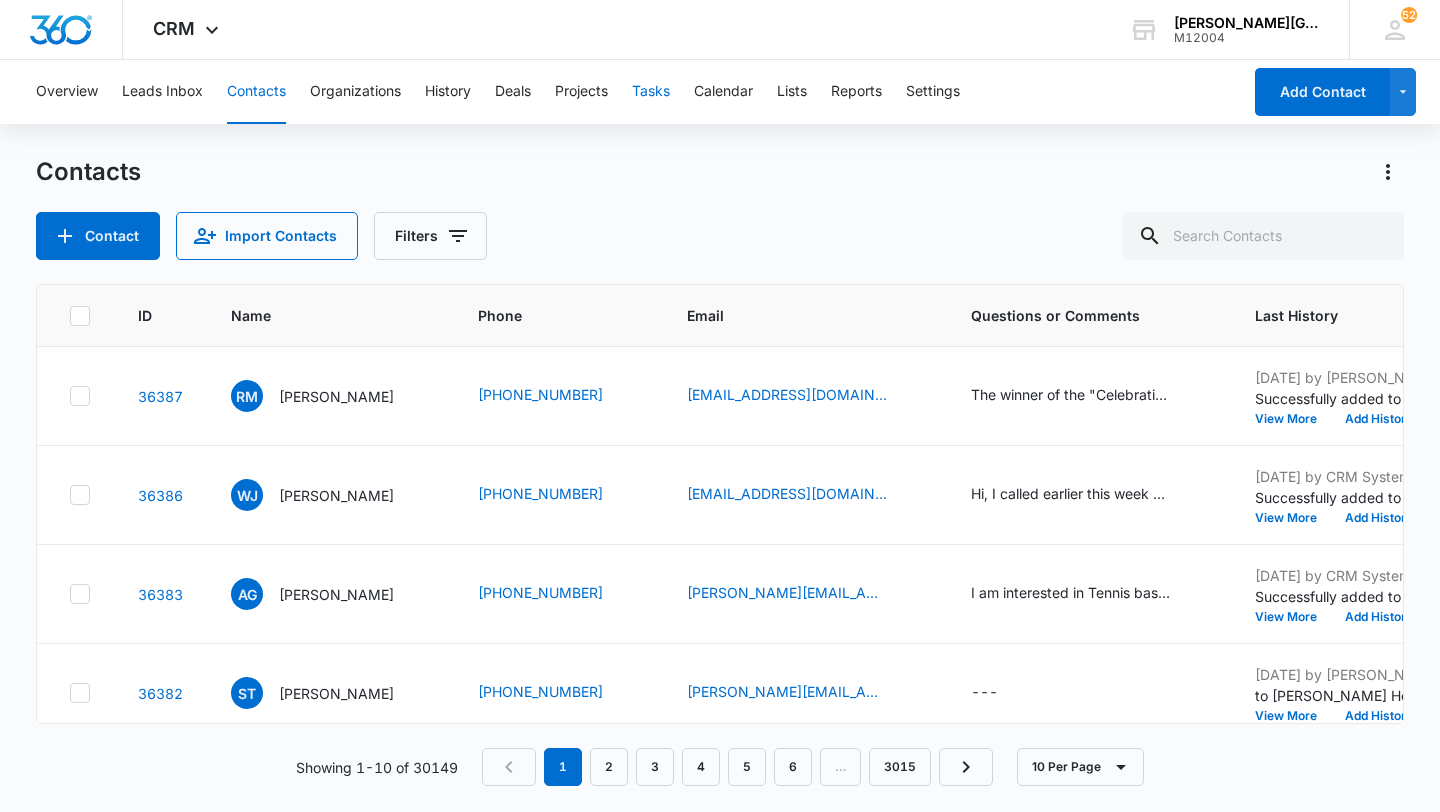 click on "Tasks" at bounding box center (651, 92) 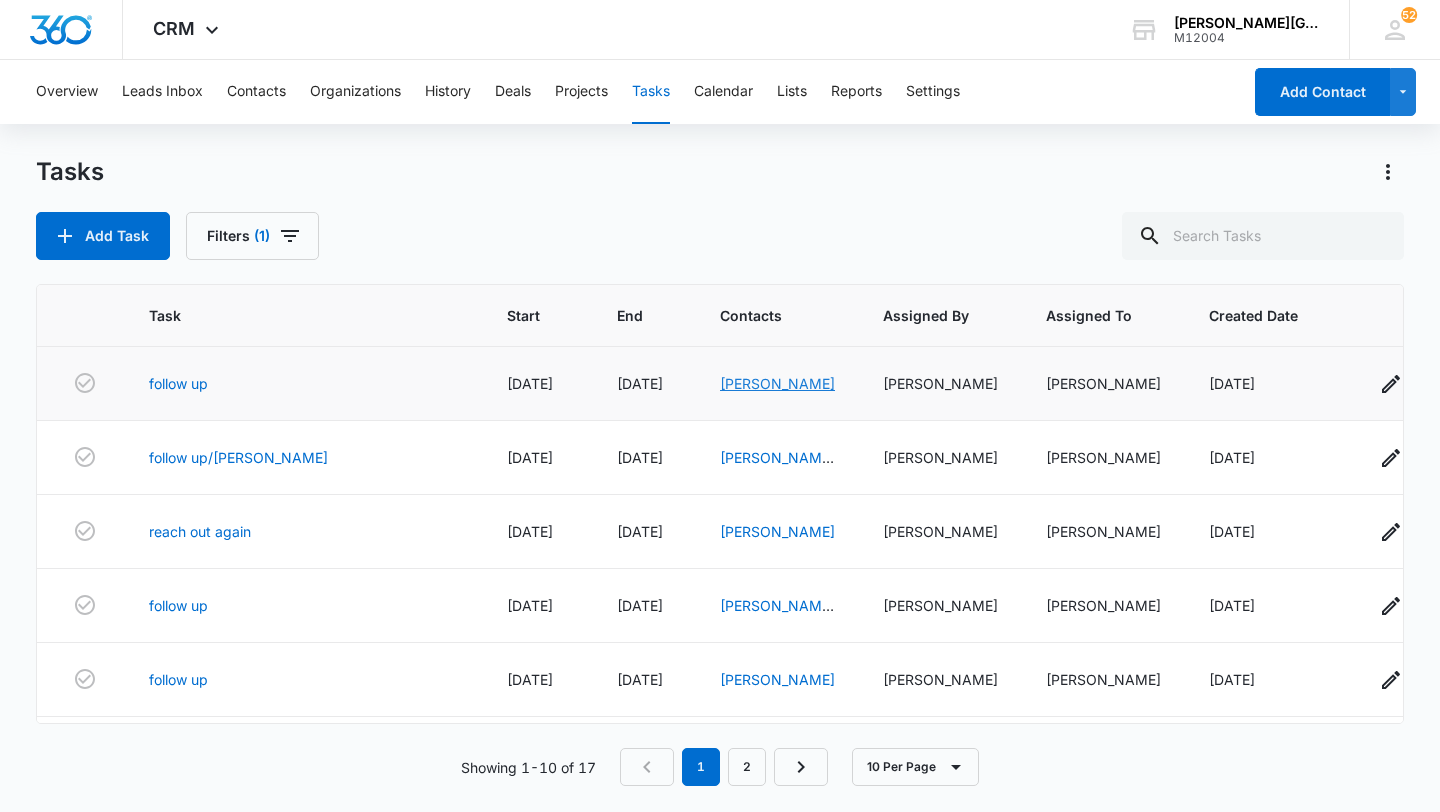 click on "[PERSON_NAME]" at bounding box center (777, 383) 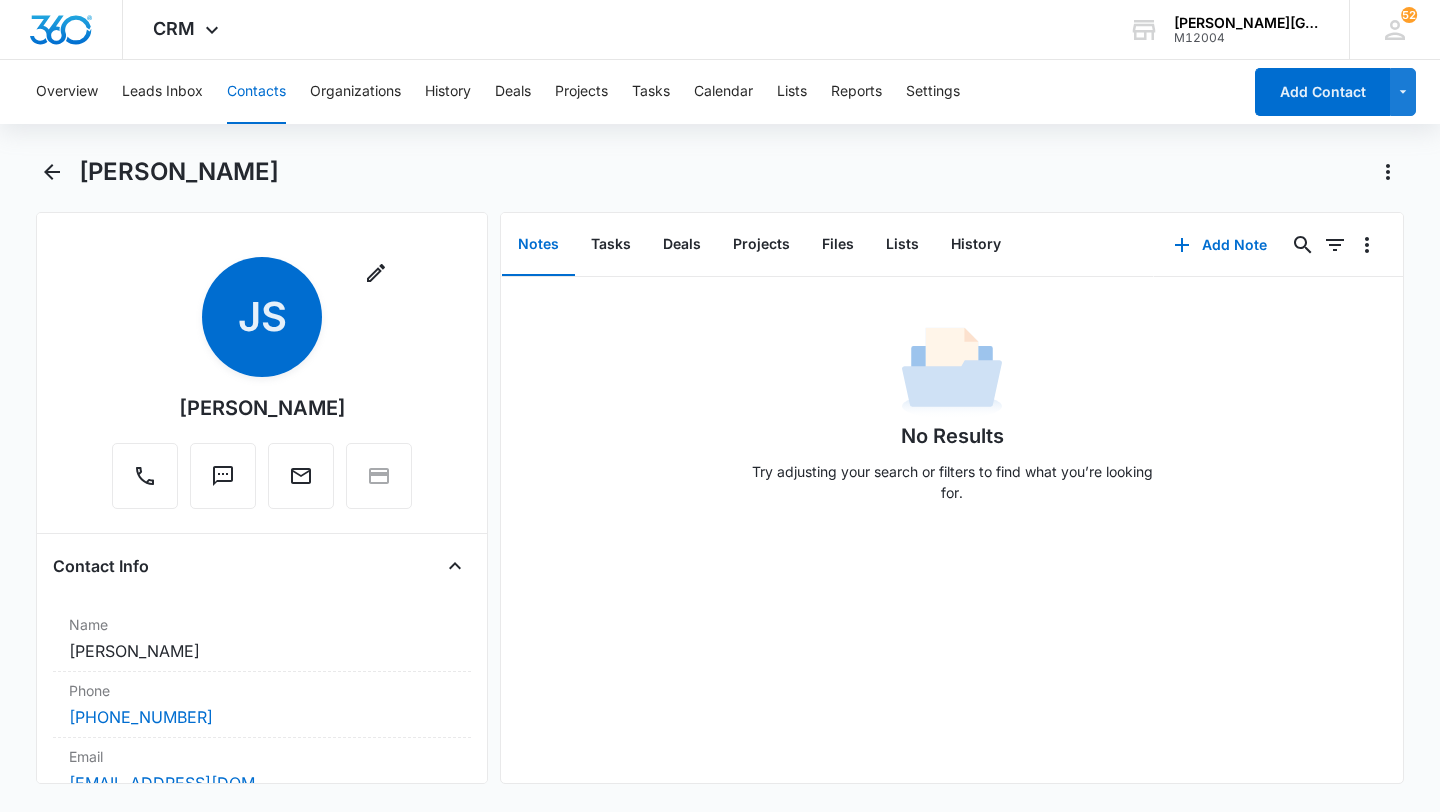 scroll, scrollTop: 254, scrollLeft: 0, axis: vertical 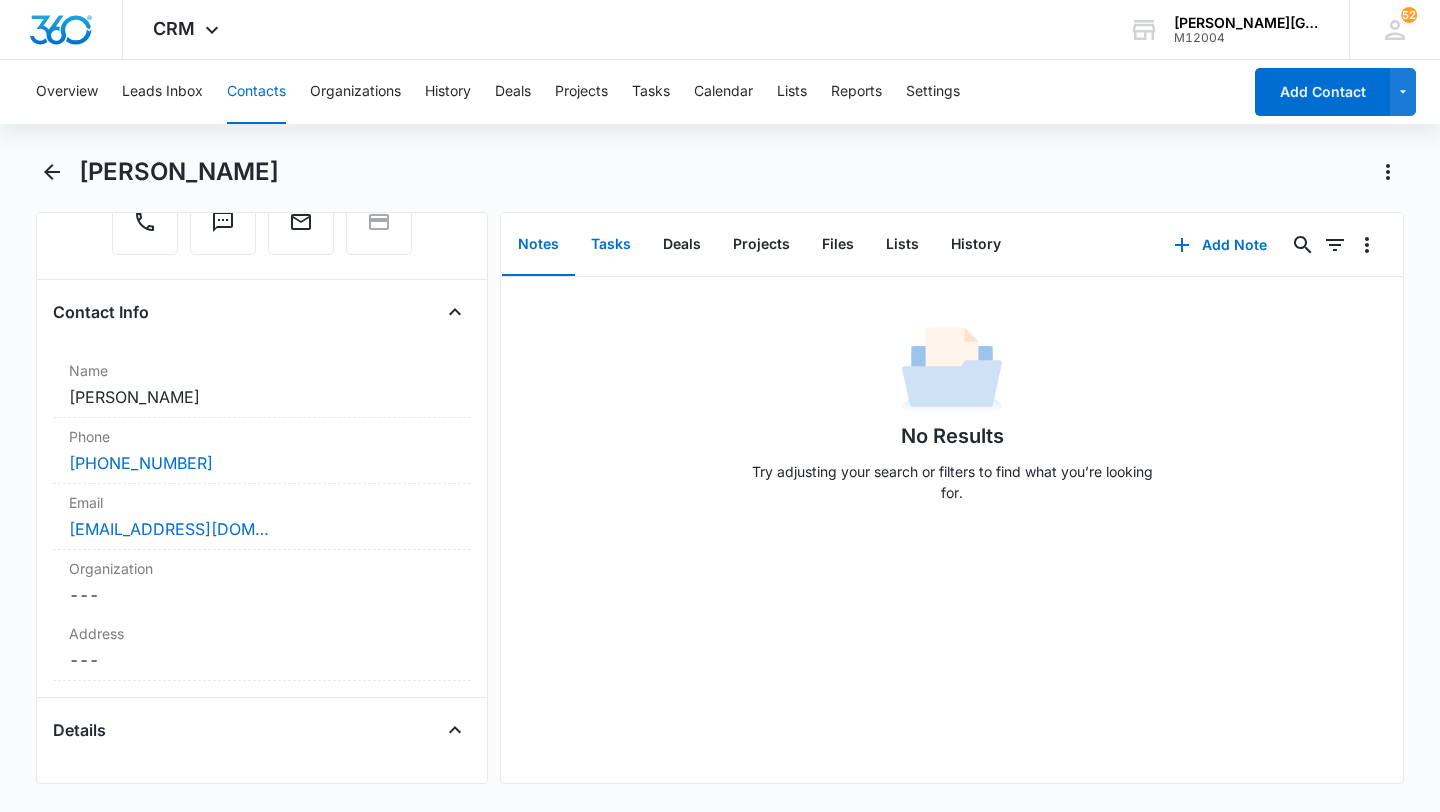 click on "Tasks" at bounding box center (611, 245) 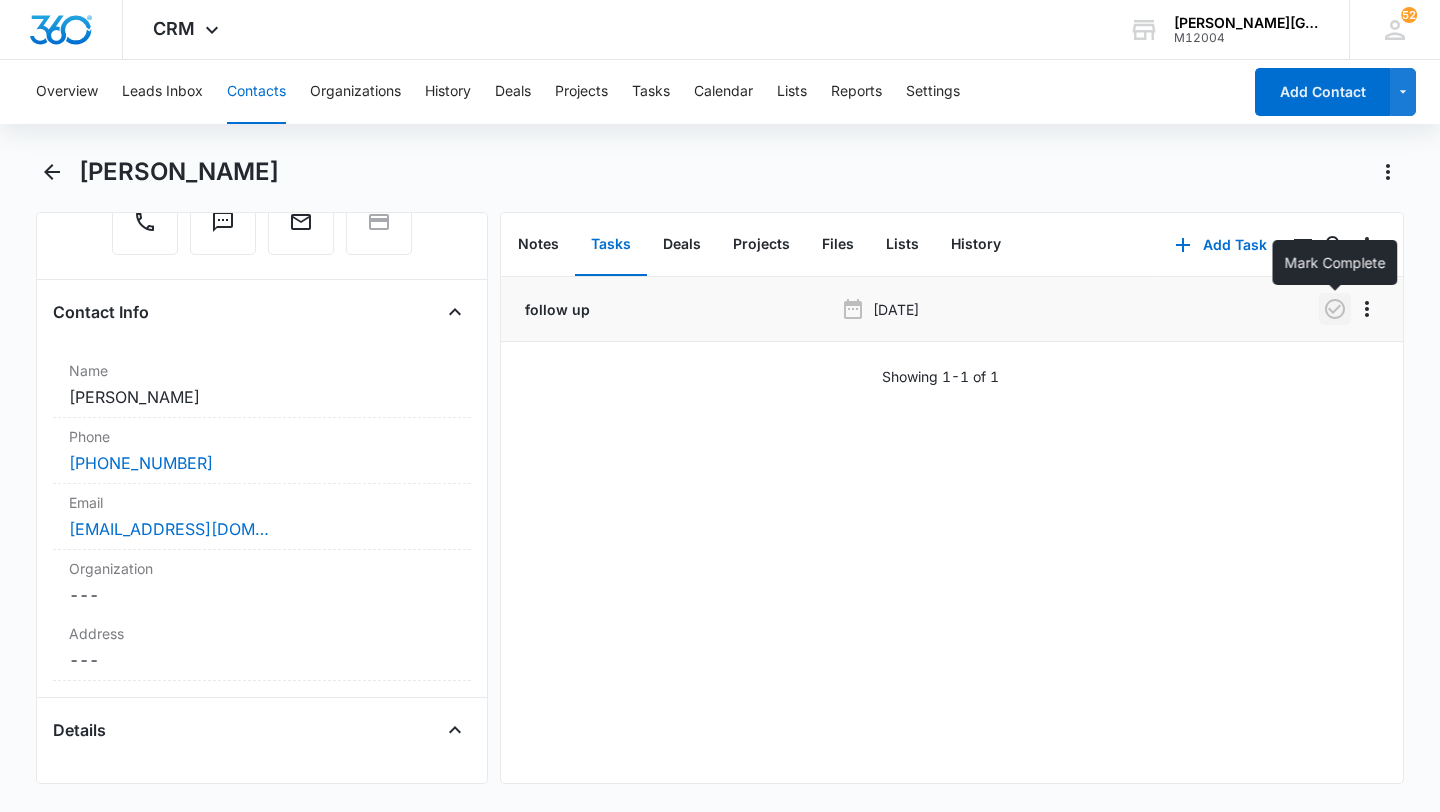 click 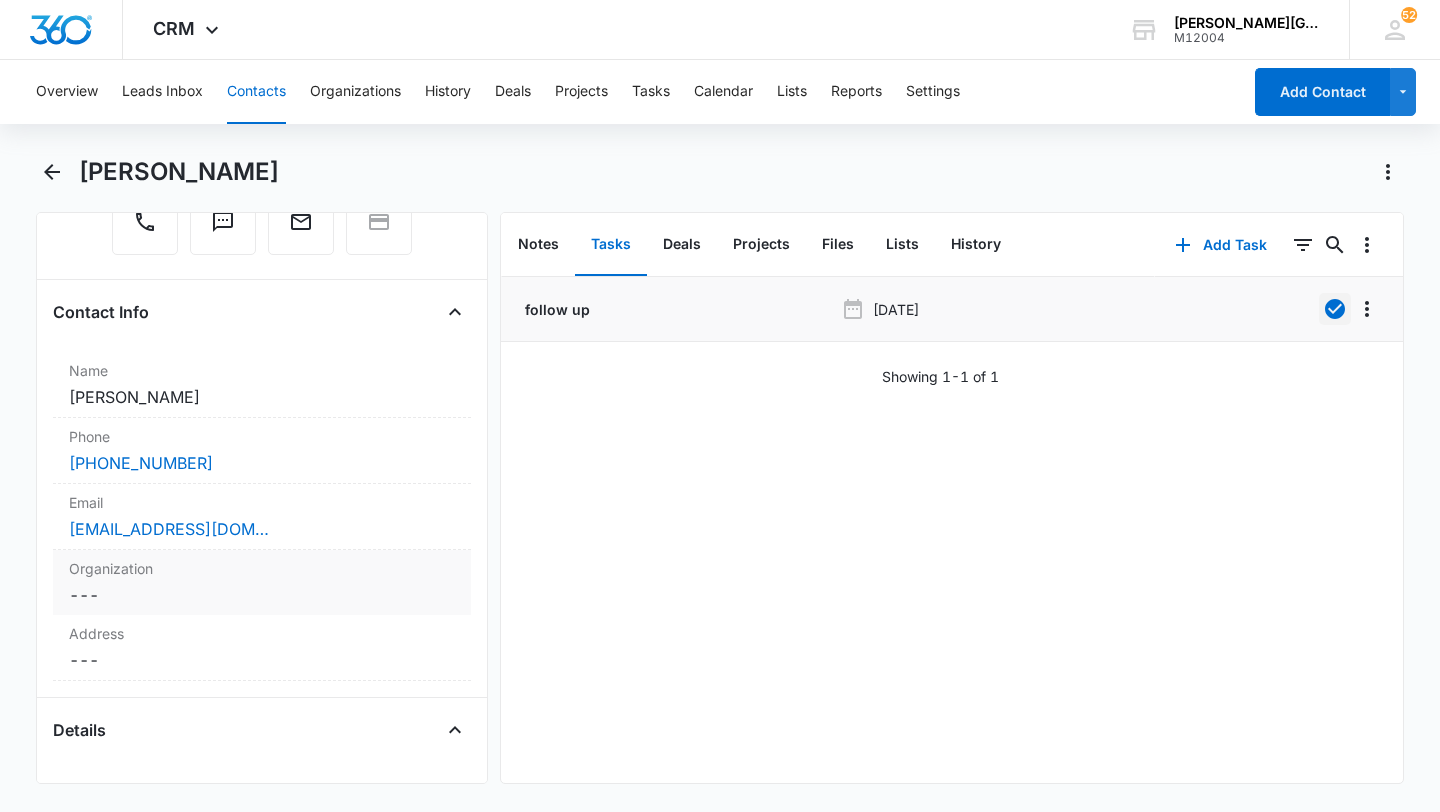 scroll, scrollTop: 301, scrollLeft: 0, axis: vertical 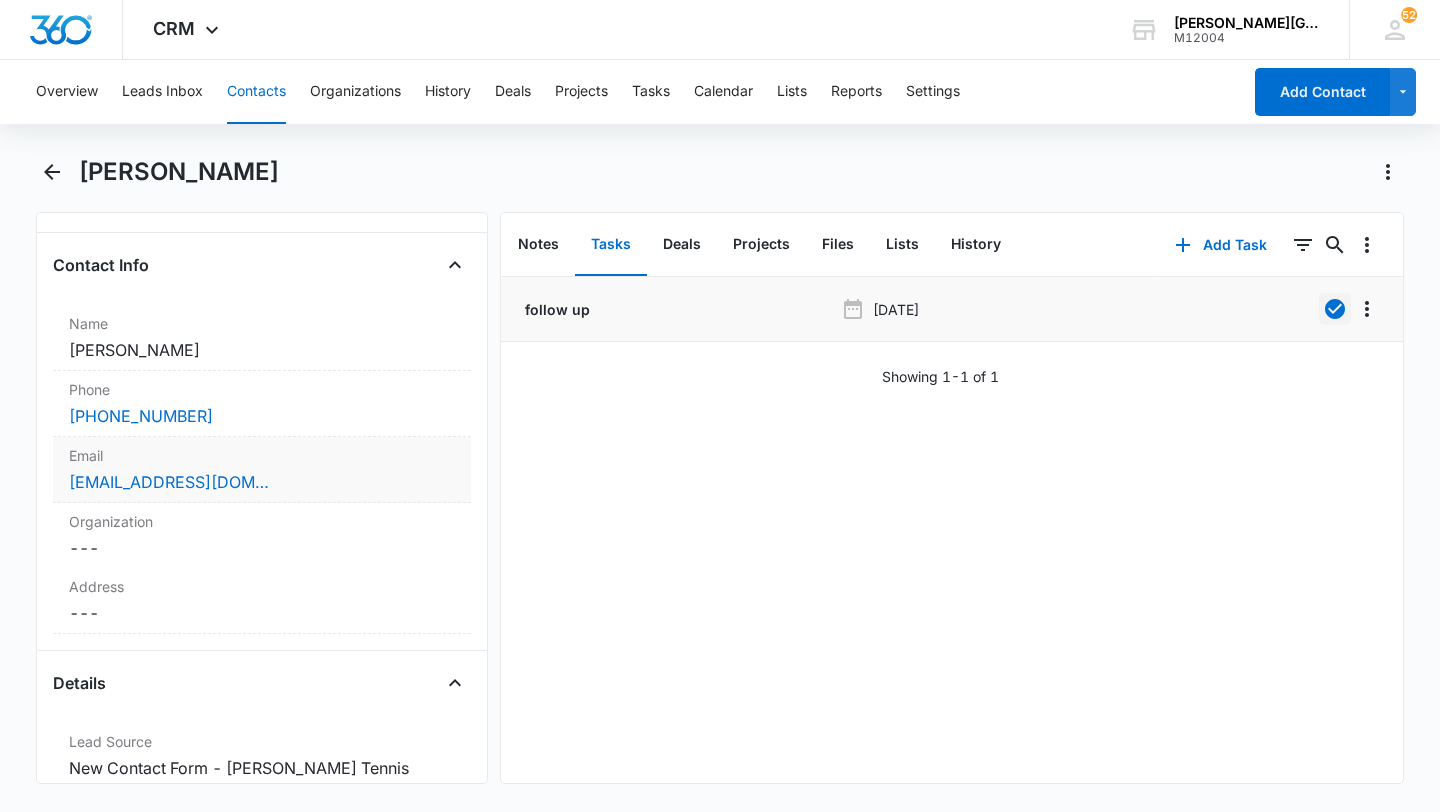 click on "[EMAIL_ADDRESS][DOMAIN_NAME]" at bounding box center [262, 482] 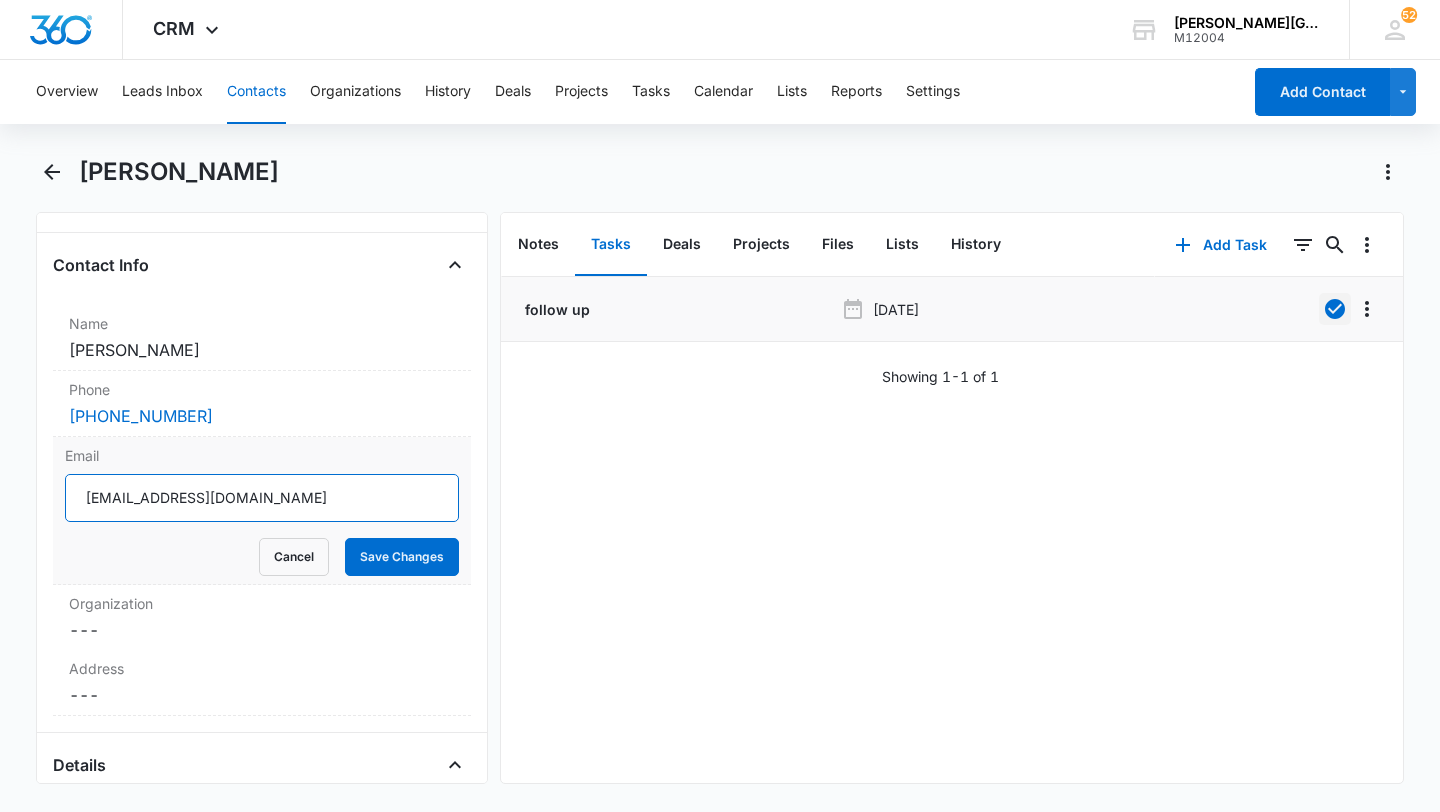 click on "[EMAIL_ADDRESS][DOMAIN_NAME]" at bounding box center (262, 498) 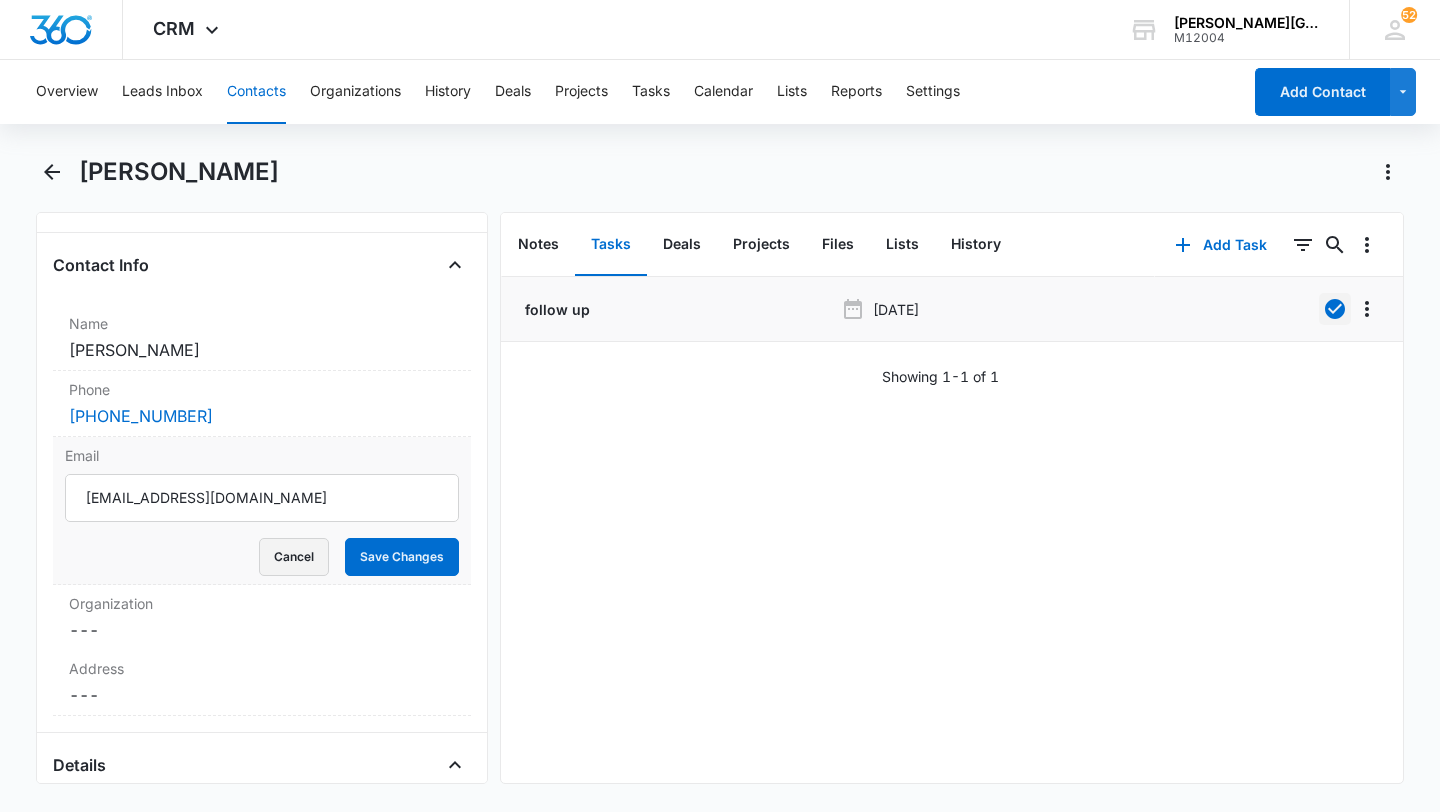 click on "Cancel" at bounding box center [294, 557] 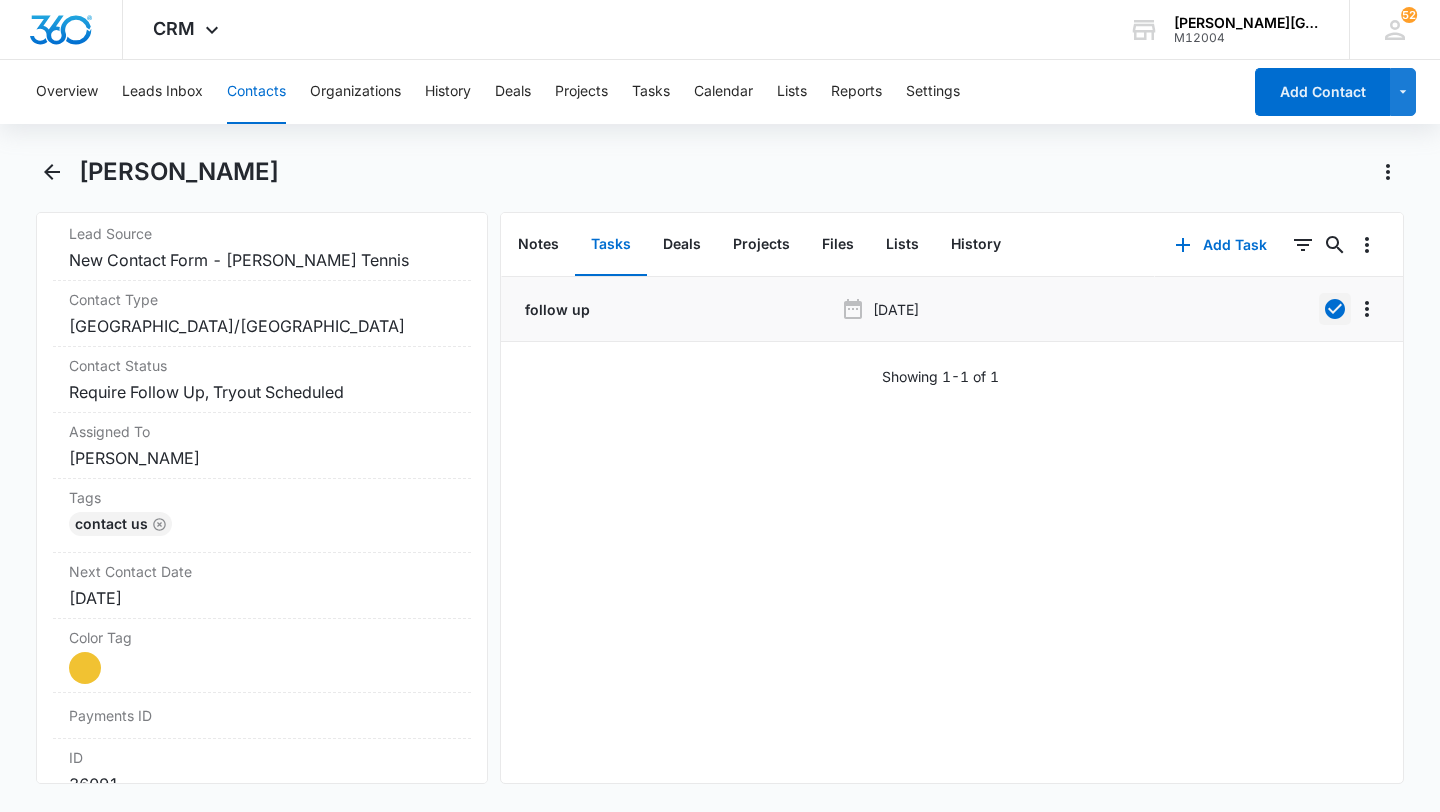 scroll, scrollTop: 810, scrollLeft: 0, axis: vertical 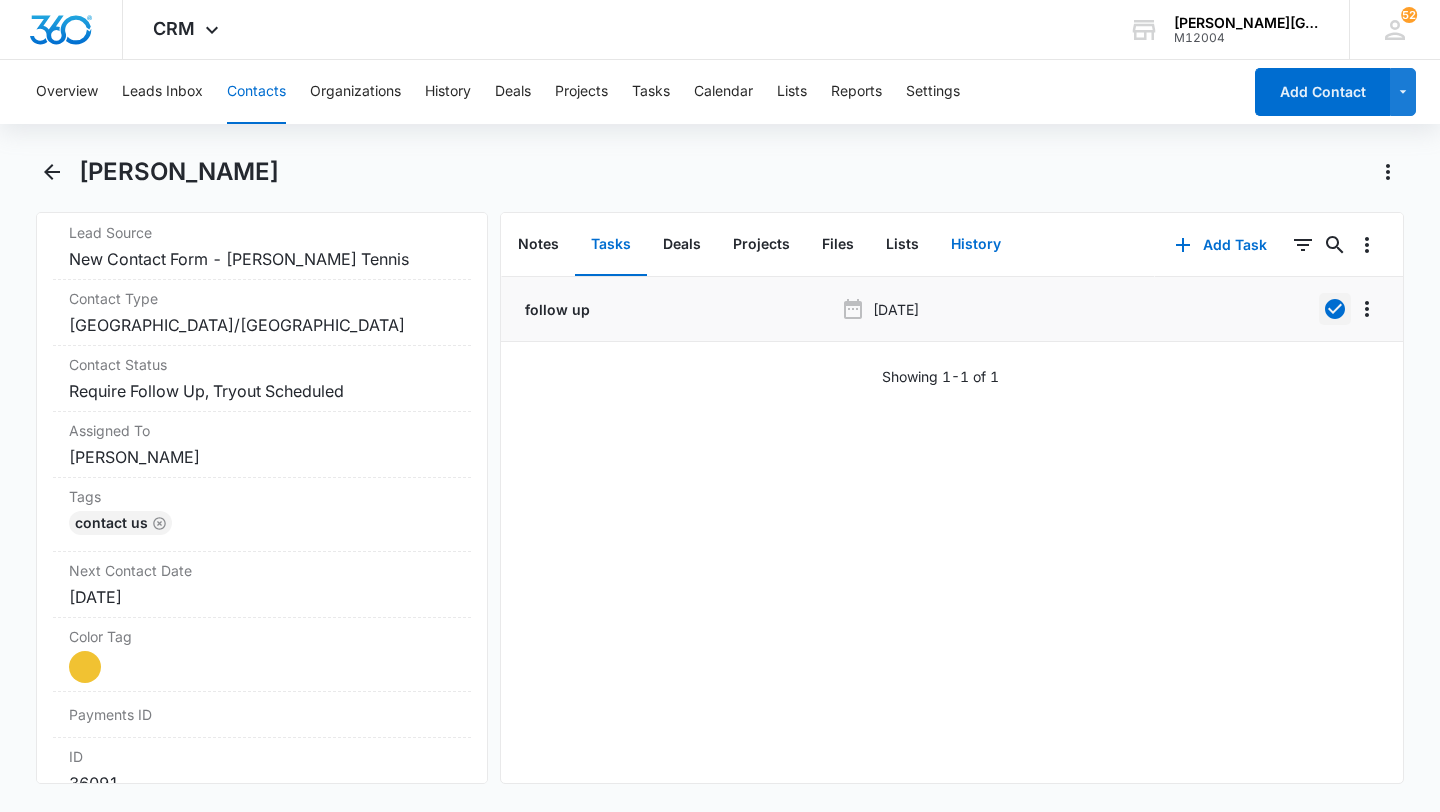 click on "History" at bounding box center (976, 245) 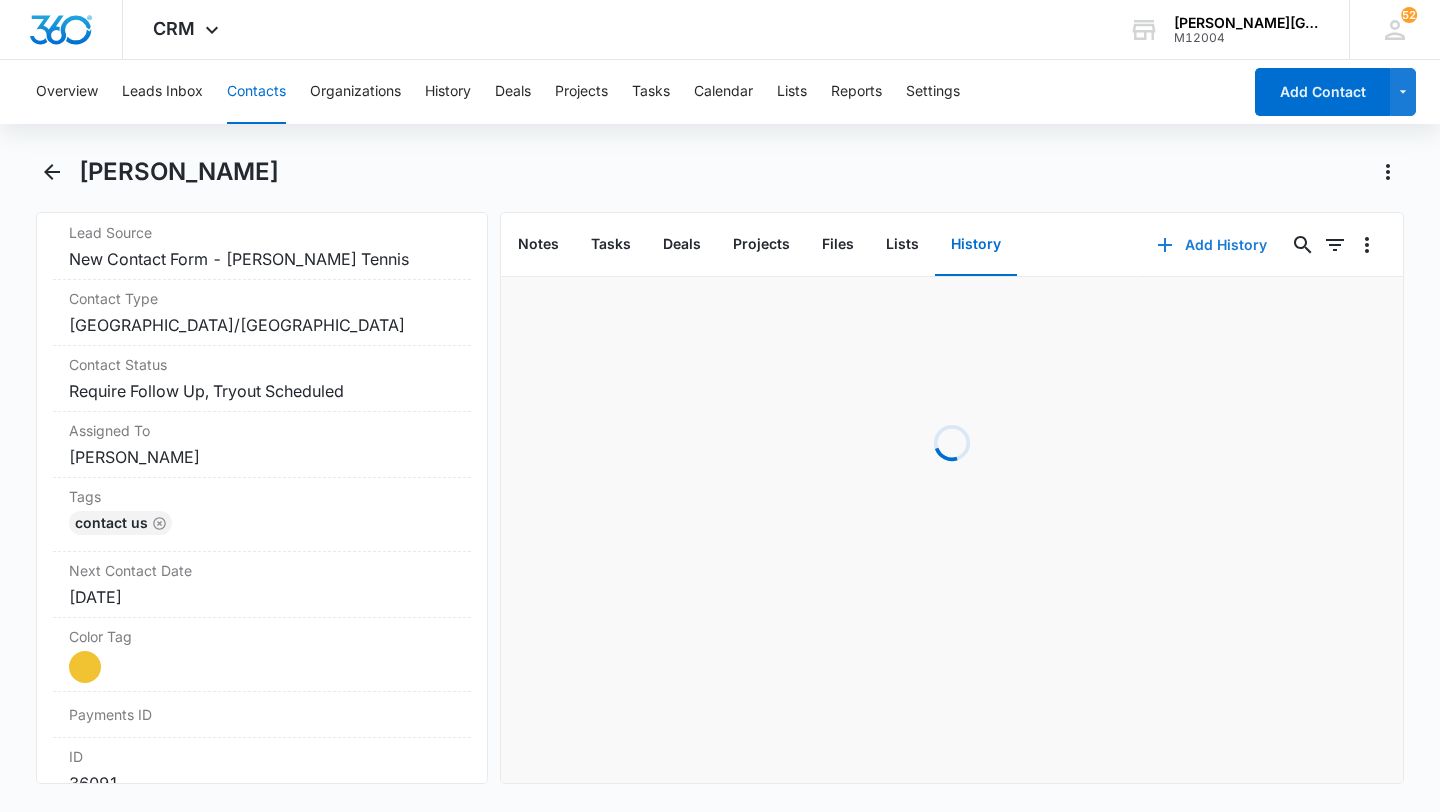 click 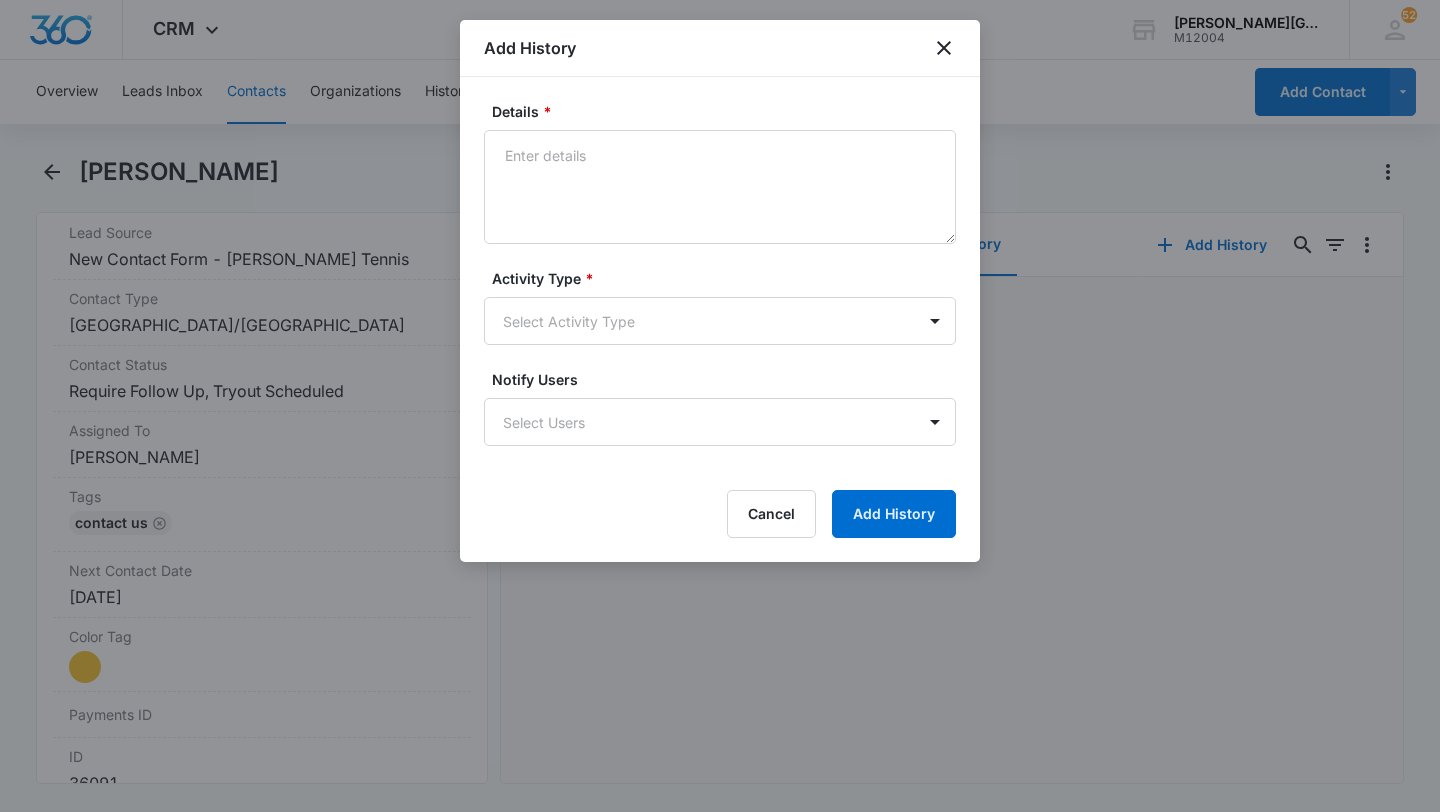 click on "Details * Activity Type * Select Activity Type Notify Users Select Users Cancel Add History" at bounding box center [720, 319] 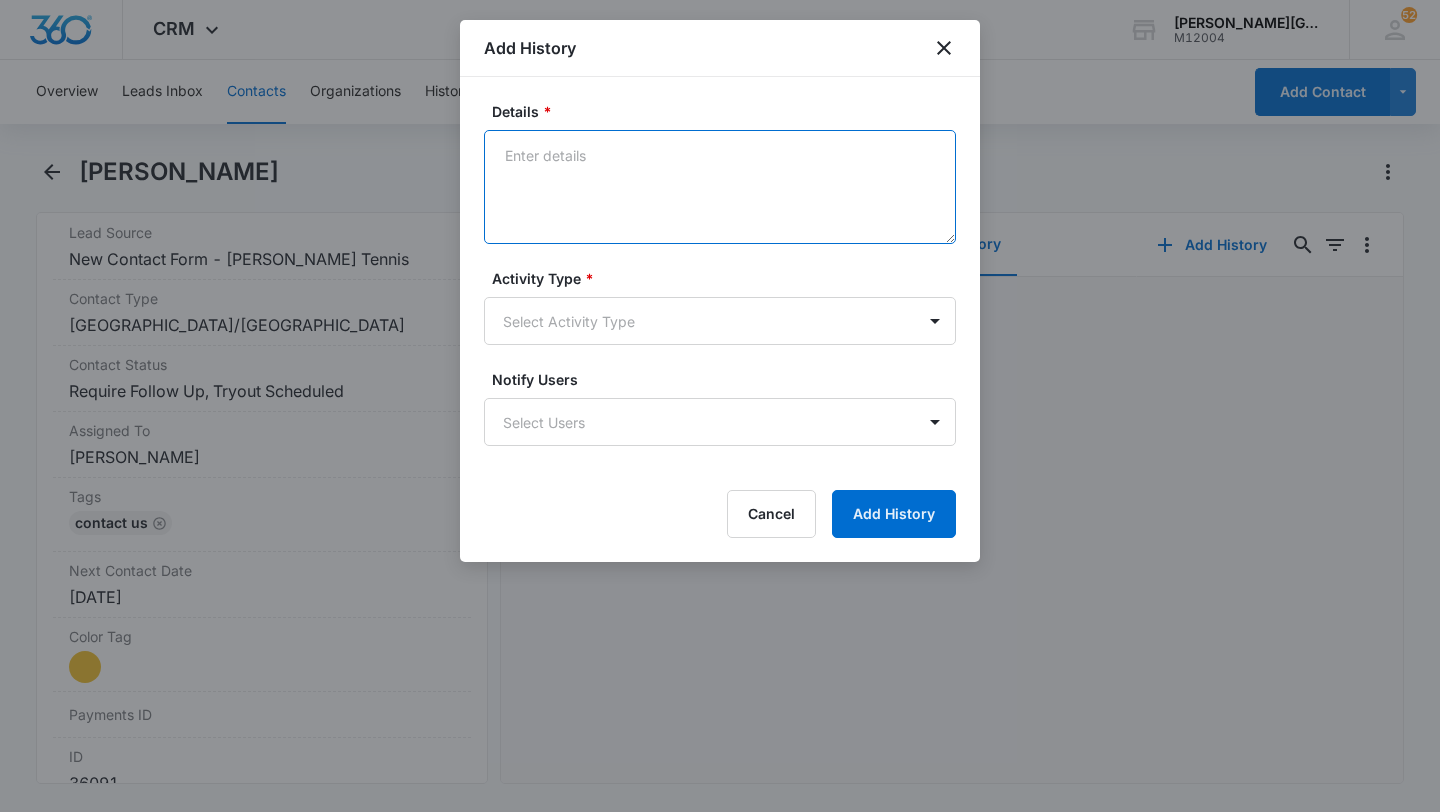 click on "Details *" at bounding box center (720, 187) 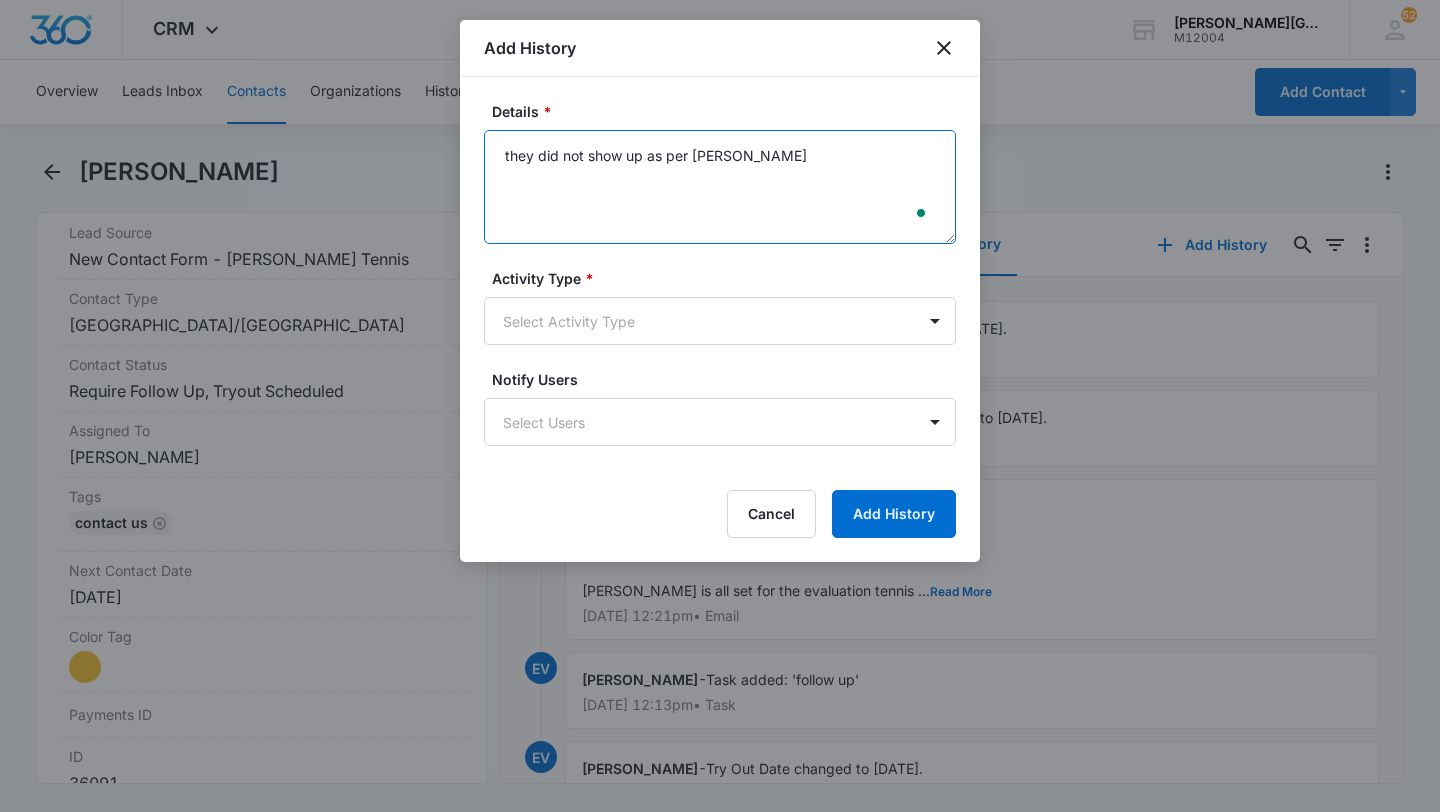 click on "they did not show up as per [PERSON_NAME]" at bounding box center (720, 187) 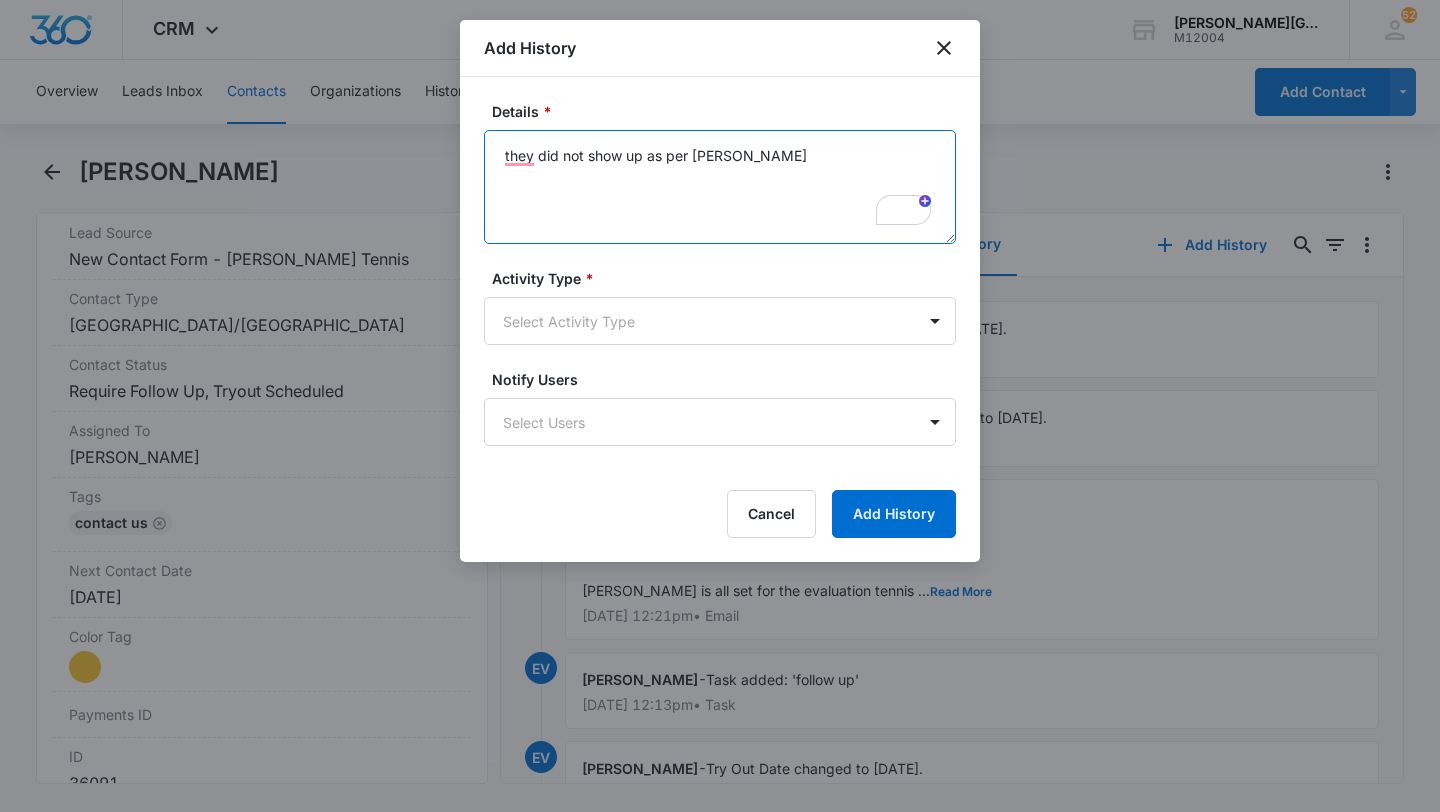 paste on "They did not show up for the evaluation." 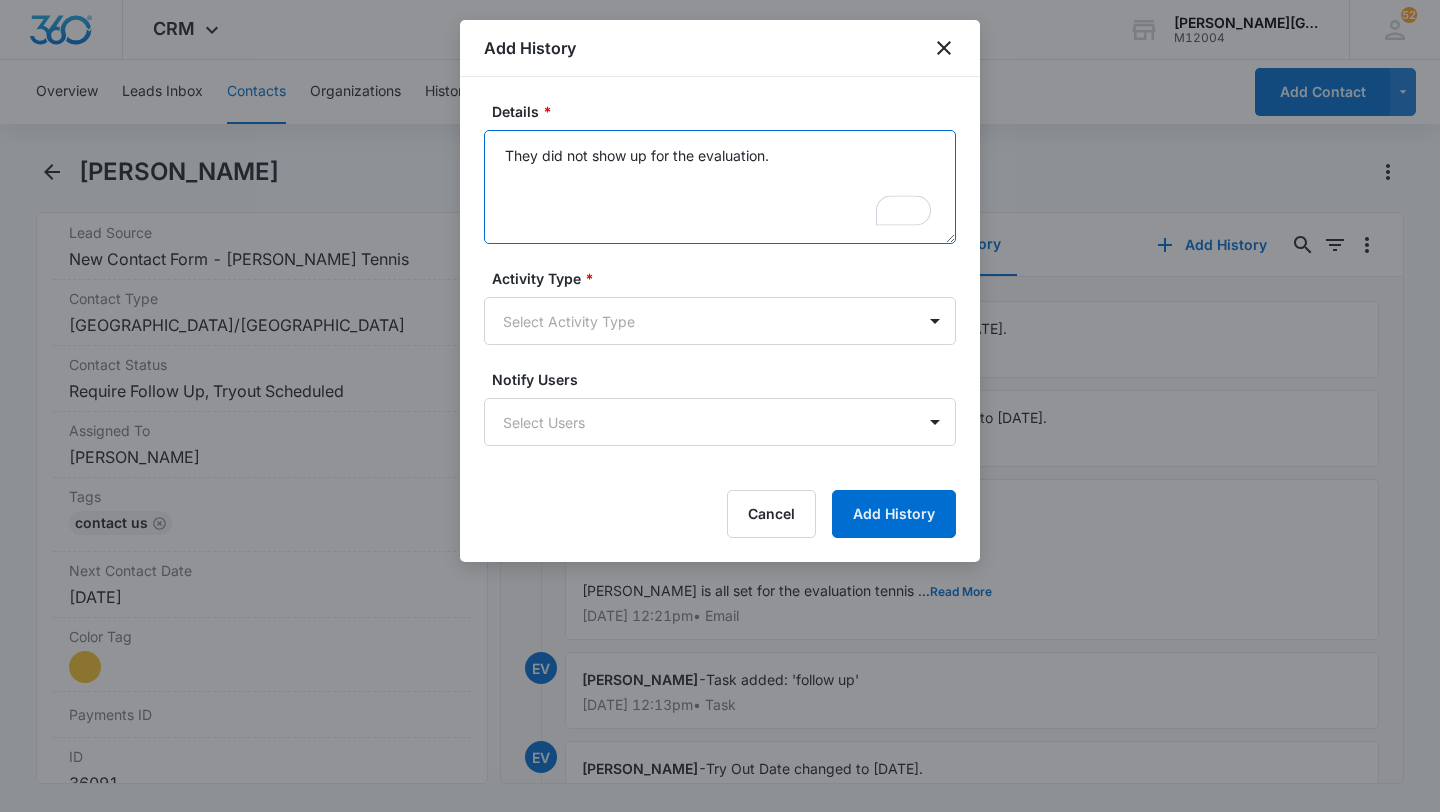 type on "They did not show up for the evaluation." 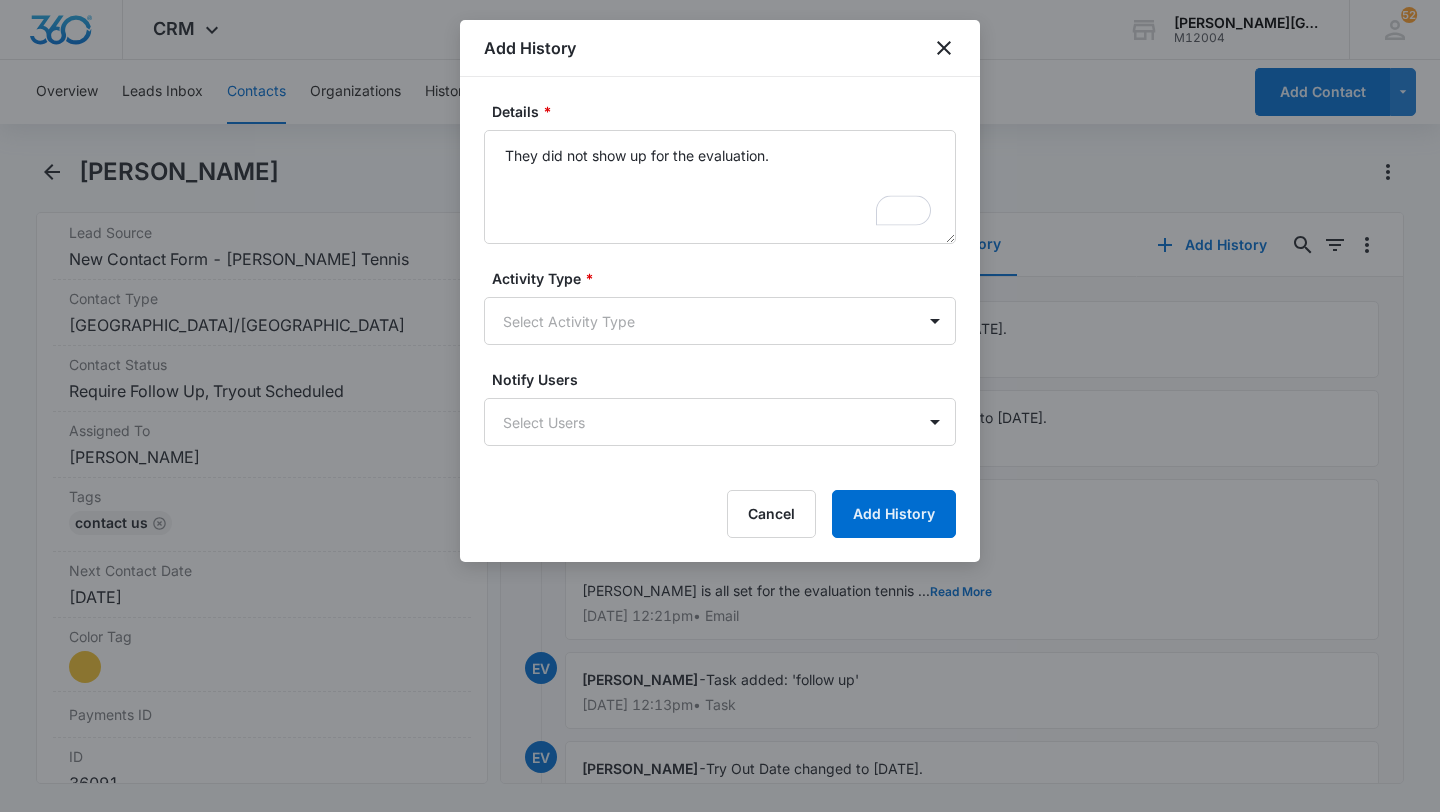 click on "Details * They did not show up for the evaluation. Activity Type * Select Activity Type Notify Users Select Users Cancel Add History" at bounding box center [720, 319] 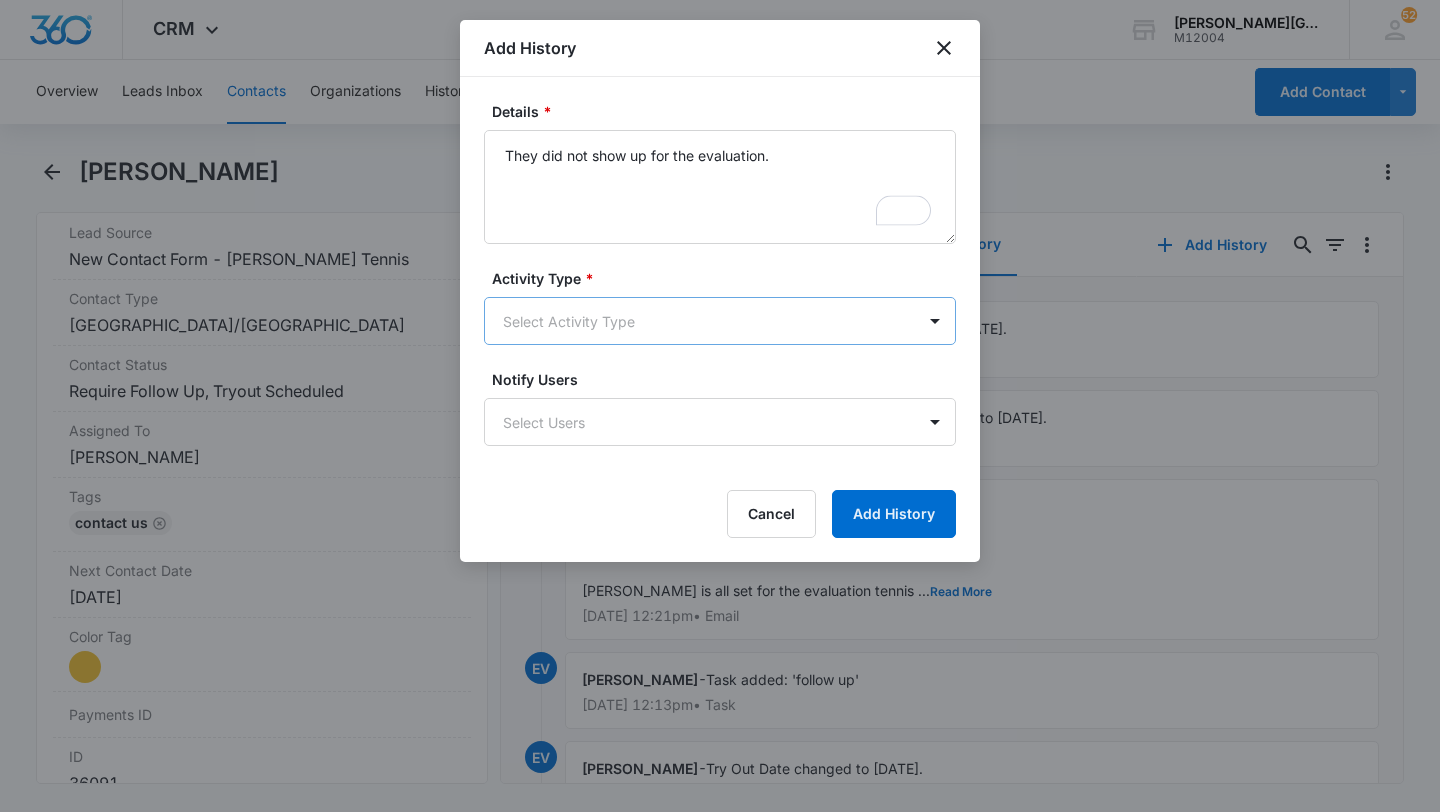 click on "CRM Apps Reputation Websites Forms CRM Email Social Shop Payments POS Content Ads Intelligence Files Brand Settings [PERSON_NAME] Tennis Academy M12004 Your Accounts View All 52 EV [PERSON_NAME] [PERSON_NAME][EMAIL_ADDRESS][DOMAIN_NAME] My Profile 52 Notifications Support Logout Terms & Conditions   •   Privacy Policy Overview Leads Inbox Contacts Organizations History Deals Projects Tasks Calendar Lists Reports Settings Add Contact [PERSON_NAME] Remove JS [PERSON_NAME] Contact Info Name Cancel Save Changes [PERSON_NAME] Phone Cancel Save Changes [PHONE_NUMBER] Email Cancel Save Changes [EMAIL_ADDRESS][DOMAIN_NAME] Organization Cancel Save Changes --- Address Cancel Save Changes --- Details Lead Source Cancel Save Changes New Contact Form - [PERSON_NAME] Tennis Contact Type Cancel Save Changes Walnut Creek/[GEOGRAPHIC_DATA] Contact Status Cancel Save Changes Require Follow Up, Tryout Scheduled Assigned To Cancel Save Changes [PERSON_NAME] Tags Cancel Save Changes Contact Us Next Contact Date Cancel Save Changes [DATE] Color Tag" at bounding box center (720, 406) 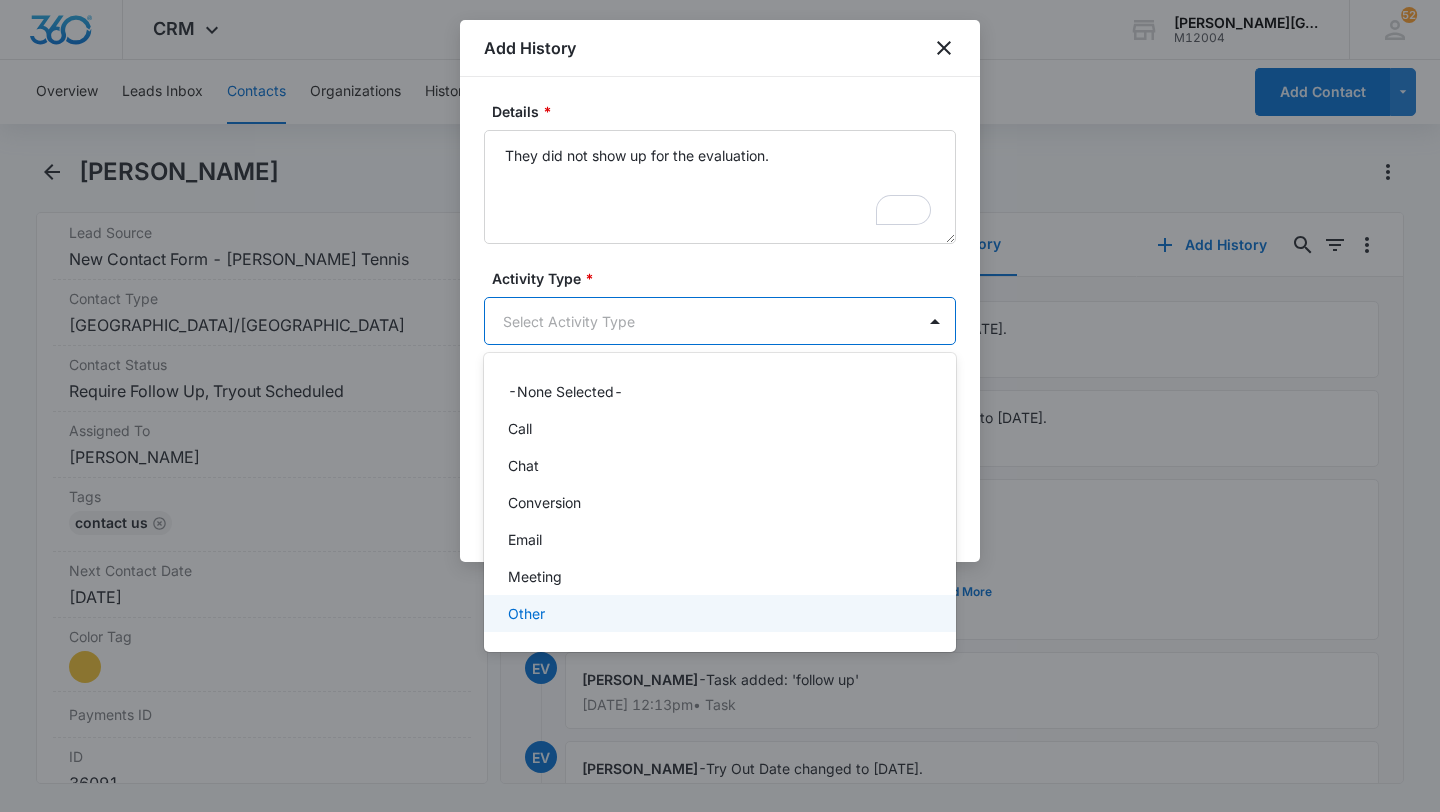 click on "Other" at bounding box center [718, 613] 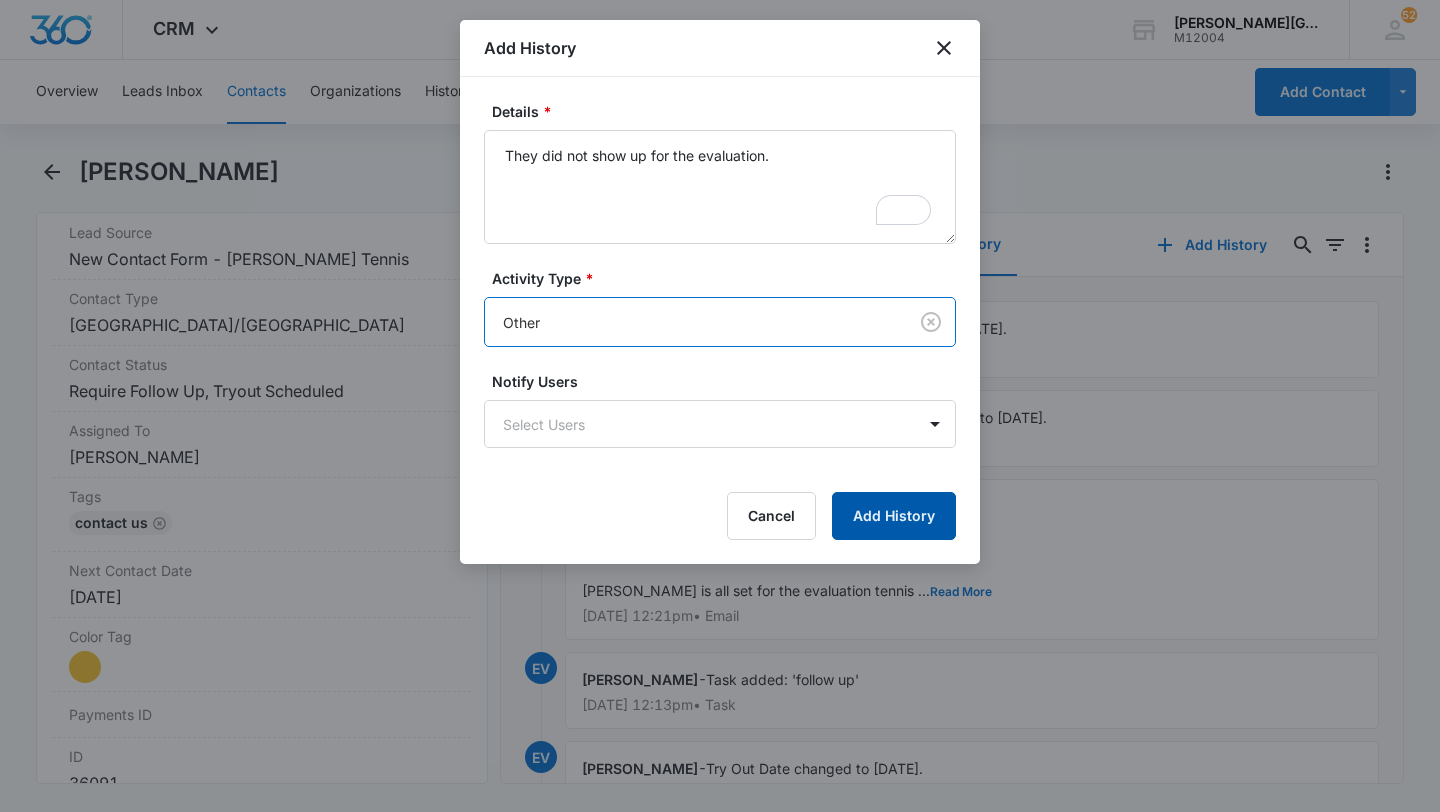 click on "Add History" at bounding box center (894, 516) 